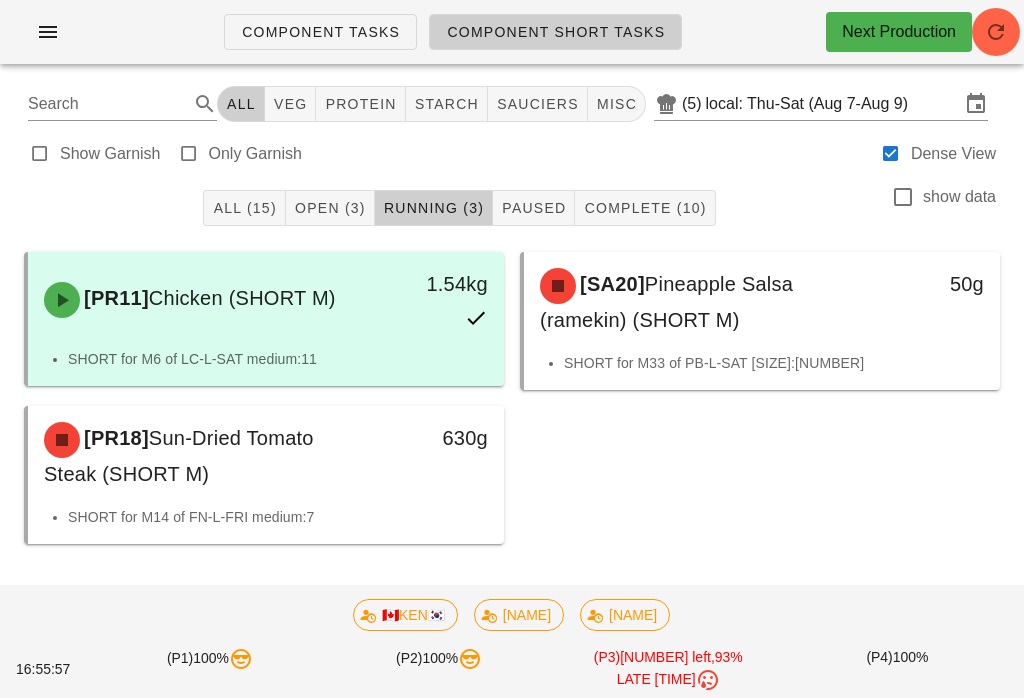 scroll, scrollTop: 0, scrollLeft: 0, axis: both 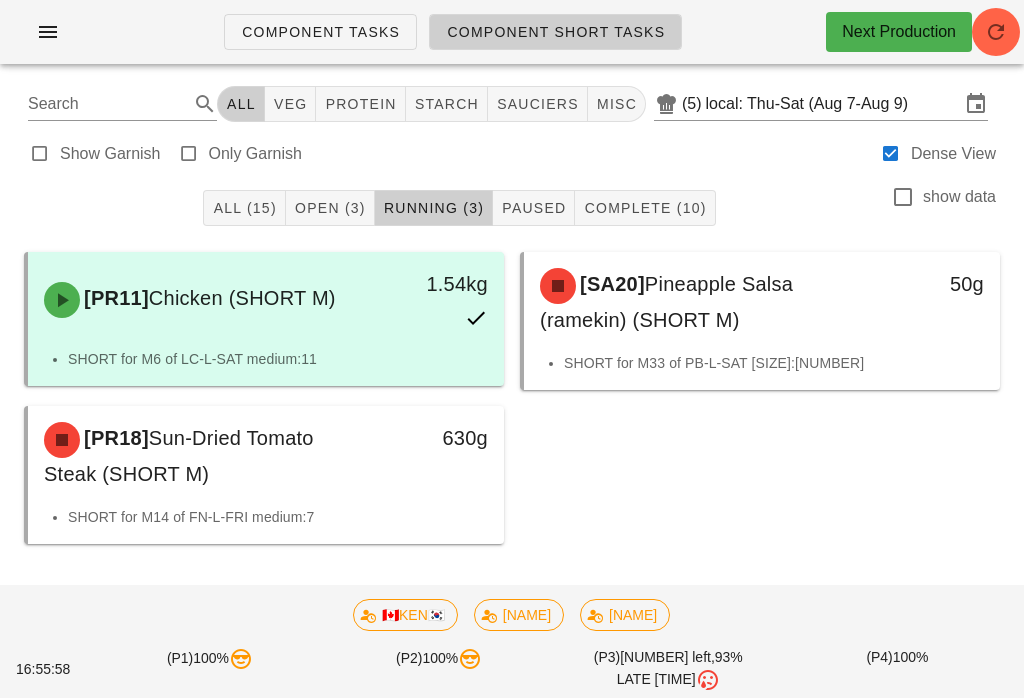 click on "All (15)" at bounding box center (244, 208) 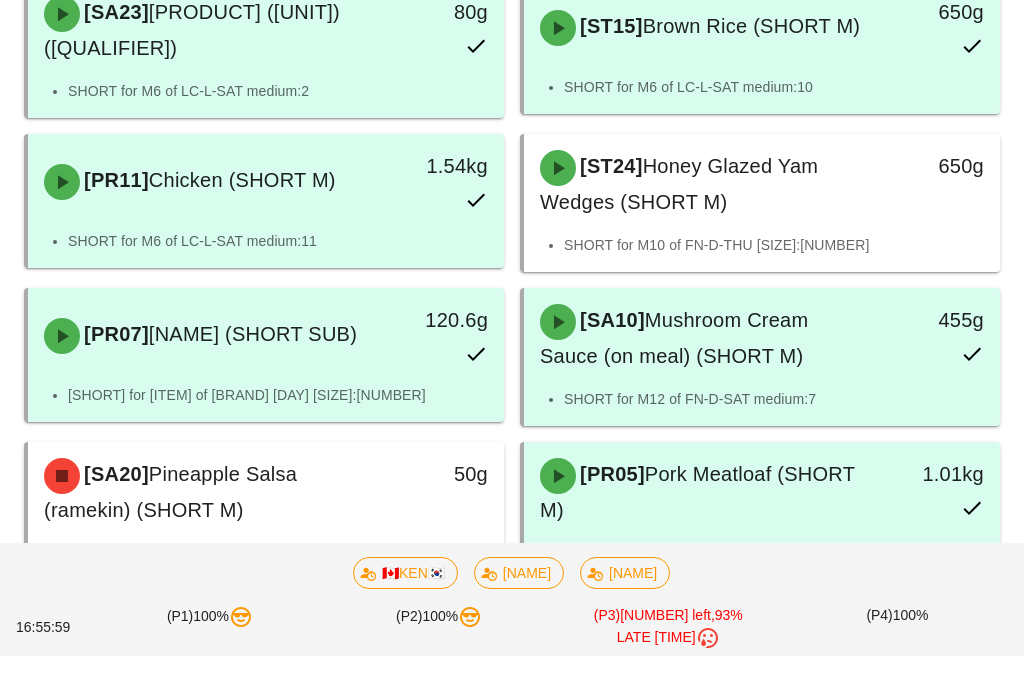 scroll, scrollTop: 285, scrollLeft: 0, axis: vertical 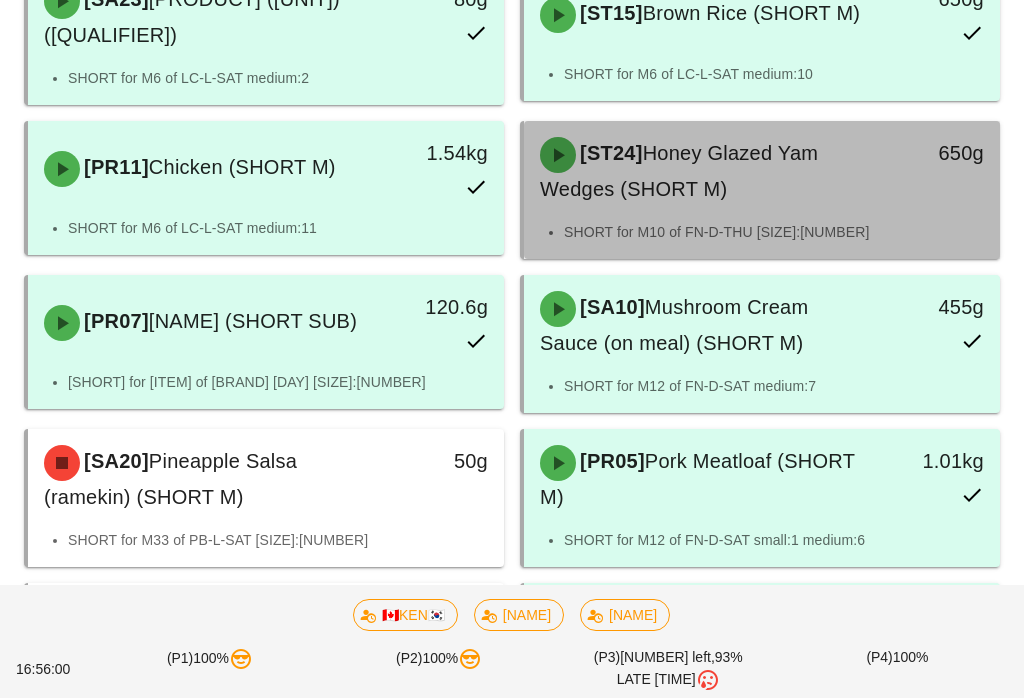 click on "[ST24]  Honey Glazed Yam Wedges (SHORT M)" at bounding box center [703, 171] 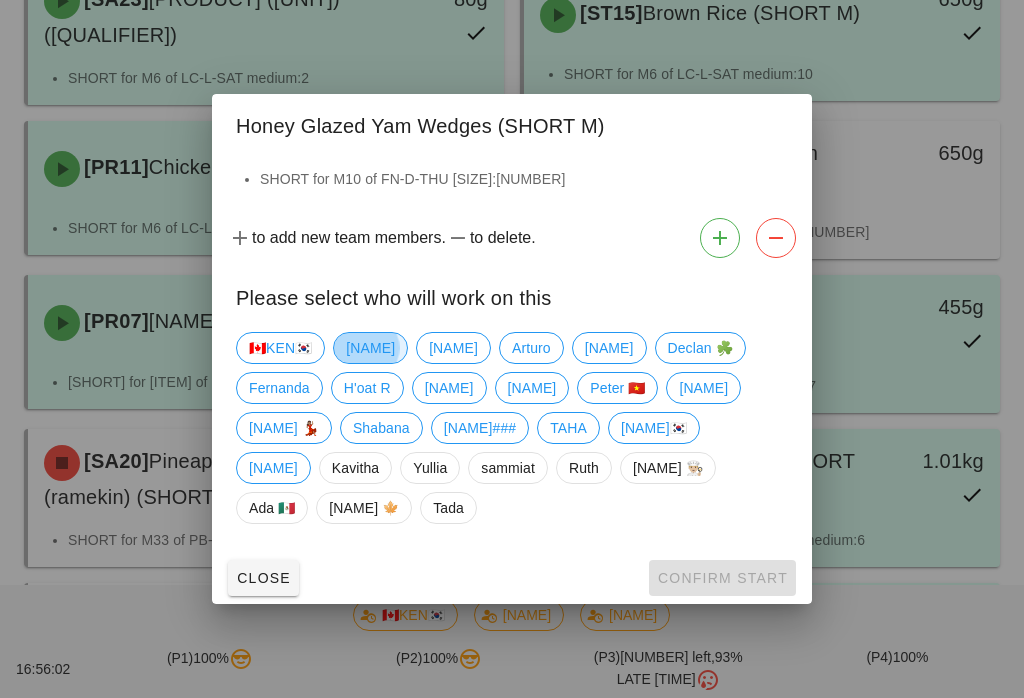 click on "[NAME]" at bounding box center (370, 348) 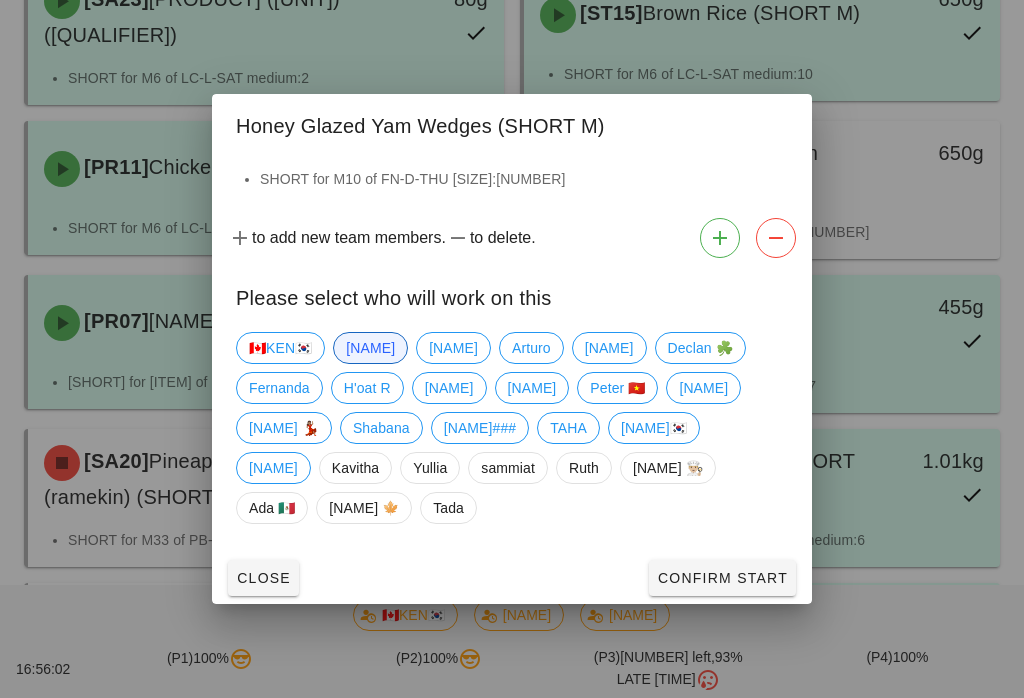 click on "Confirm Start" at bounding box center [722, 578] 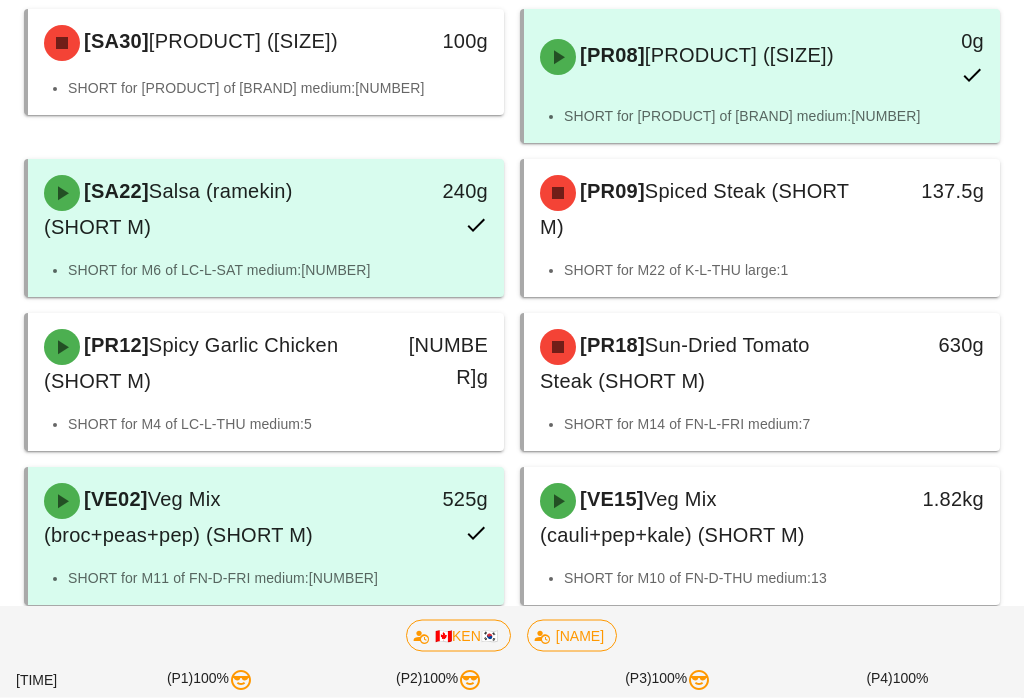 scroll, scrollTop: 1069, scrollLeft: 0, axis: vertical 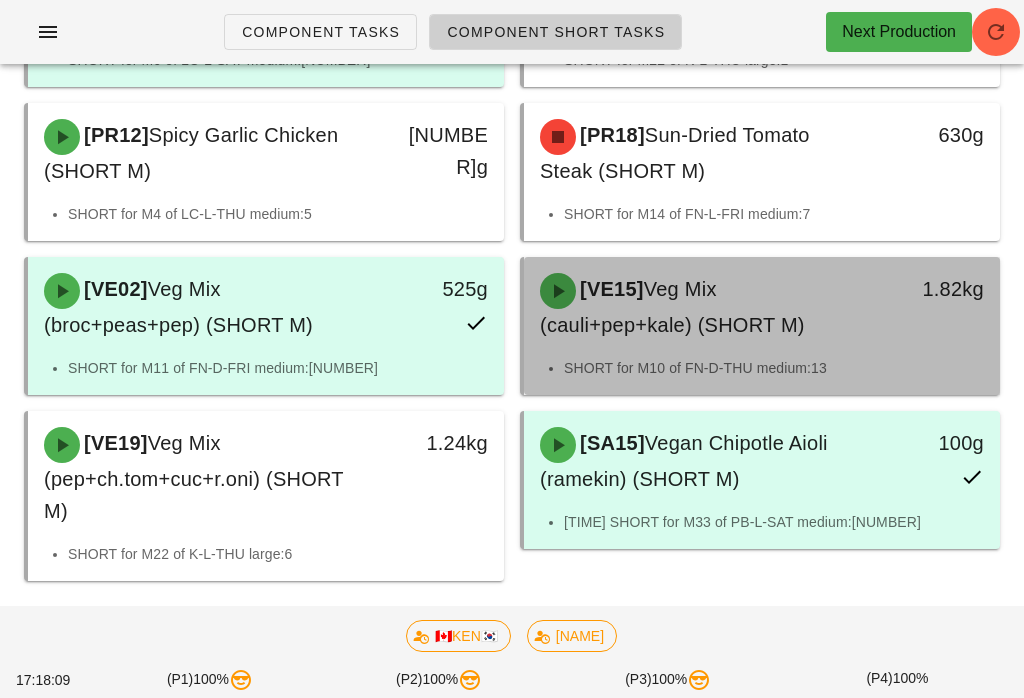 click on "Veg Mix (cauli+pep+kale) (SHORT M)" at bounding box center [672, 307] 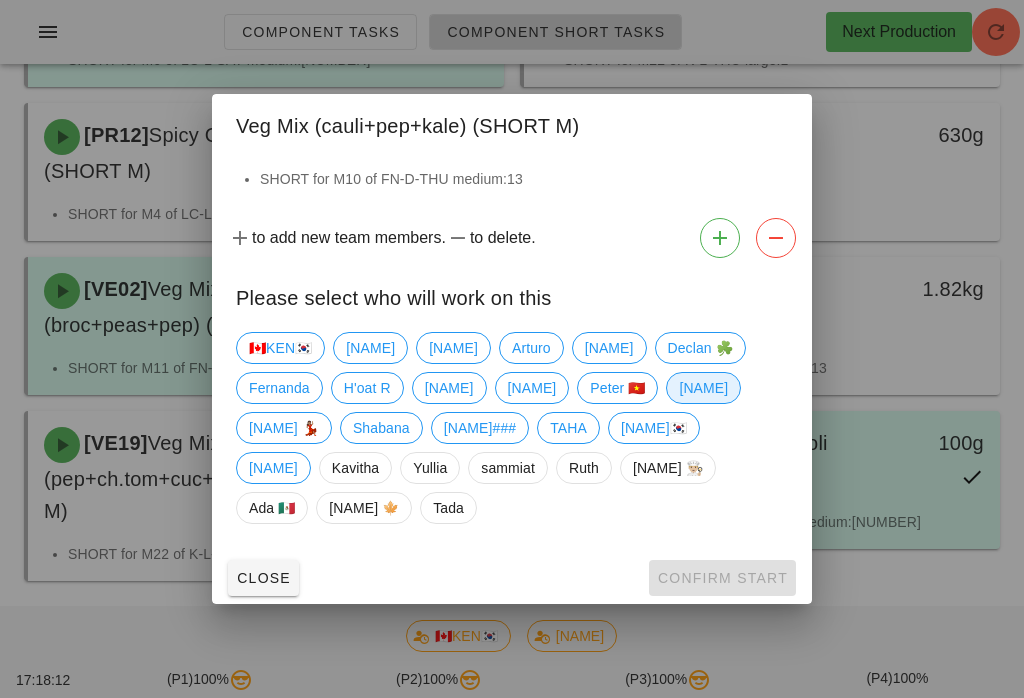 click on "[NAME]" at bounding box center (703, 388) 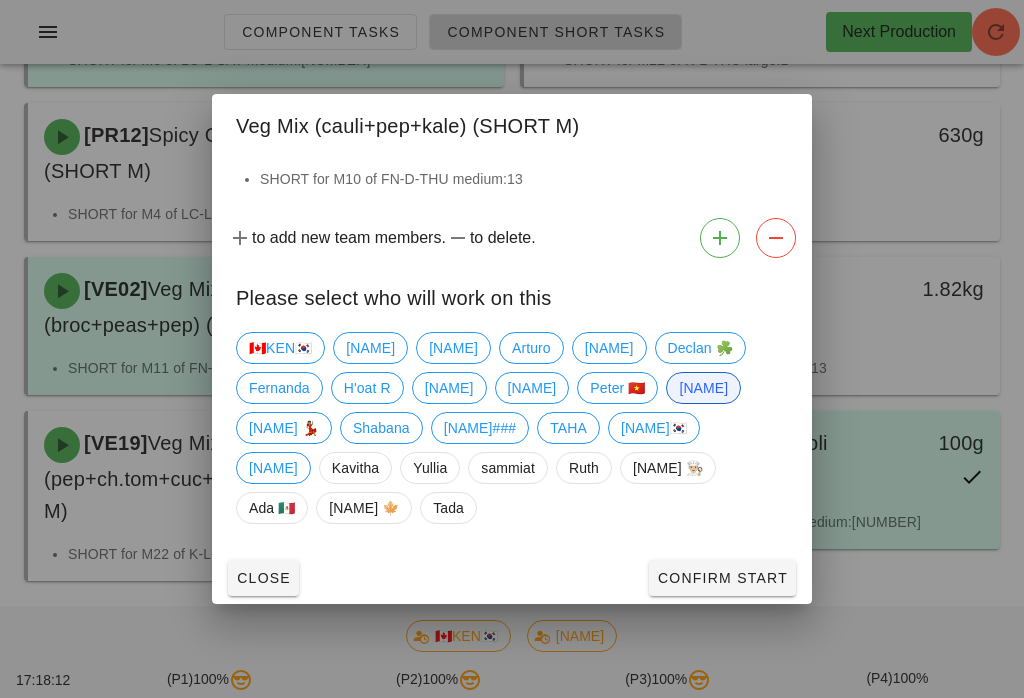 click on "Confirm Start" at bounding box center (722, 578) 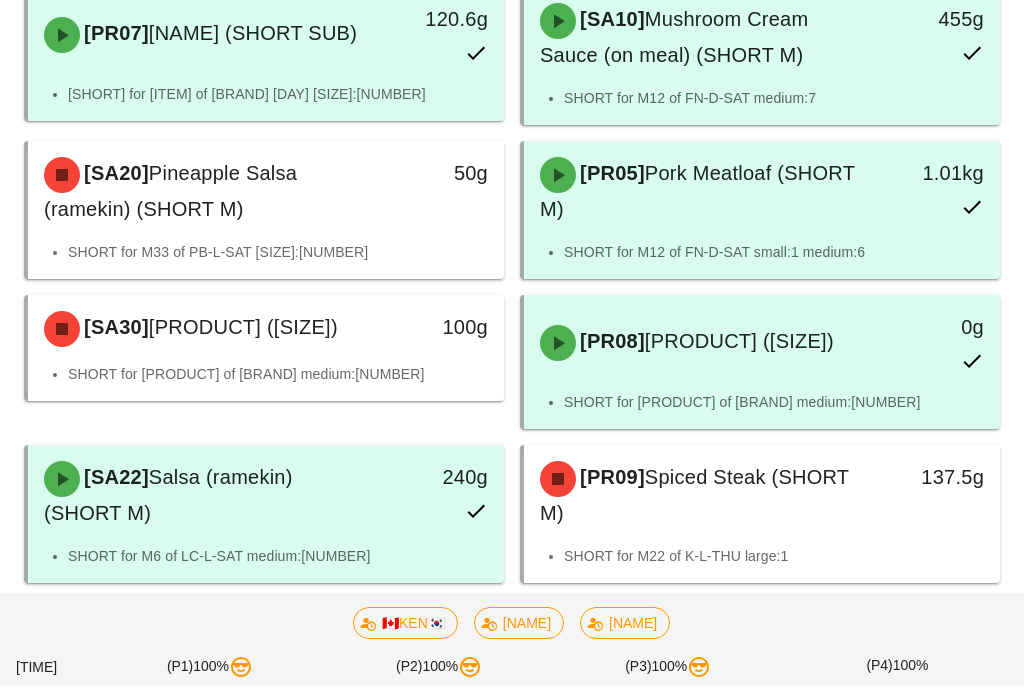scroll, scrollTop: 596, scrollLeft: 0, axis: vertical 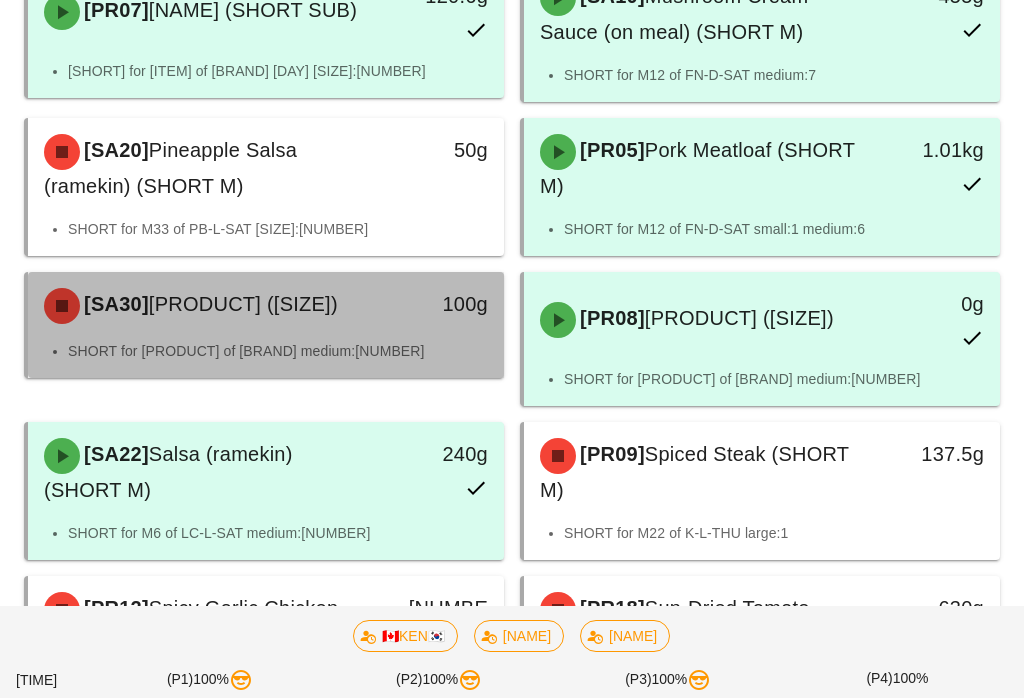 click on "[SA30]  Saffron Aioli (ramekin) (SHORT M)" at bounding box center [207, 306] 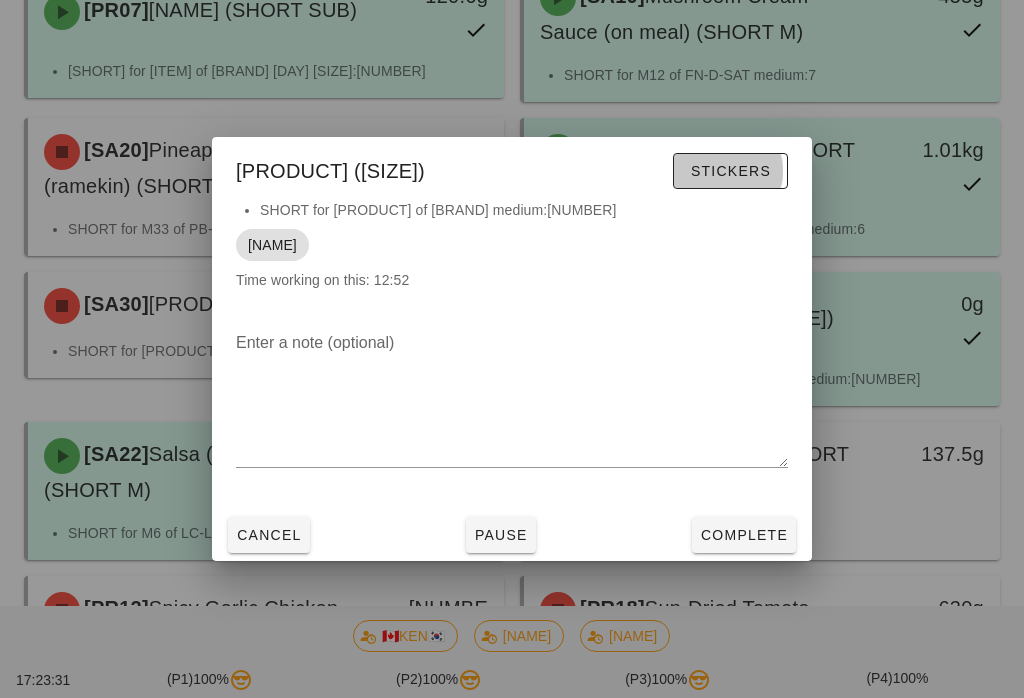 click on "Stickers" at bounding box center [730, 171] 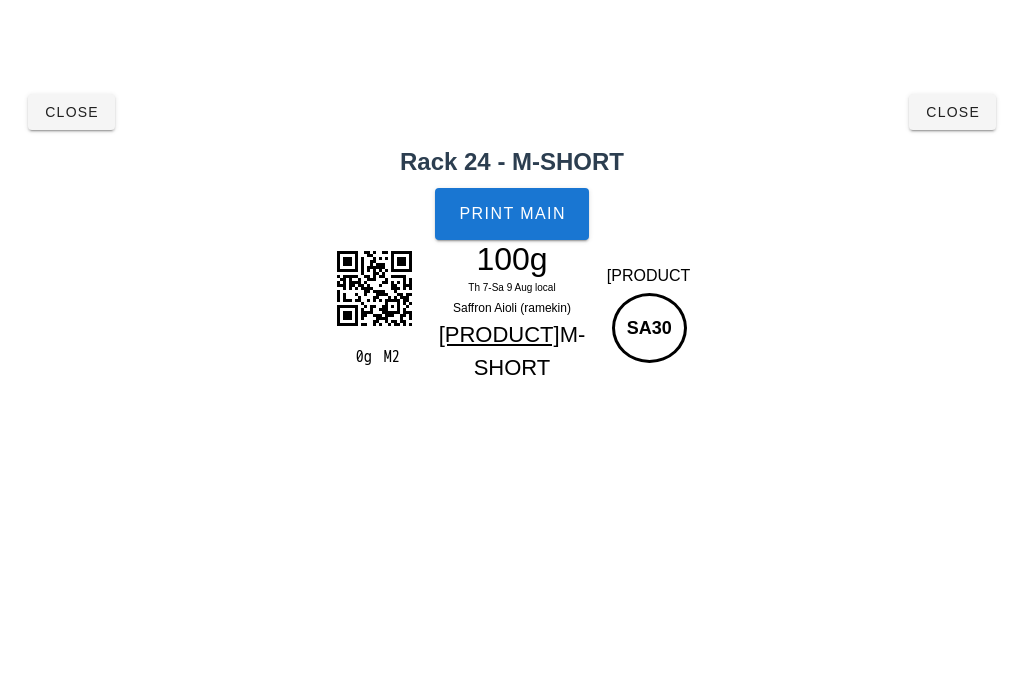 scroll, scrollTop: 0, scrollLeft: 0, axis: both 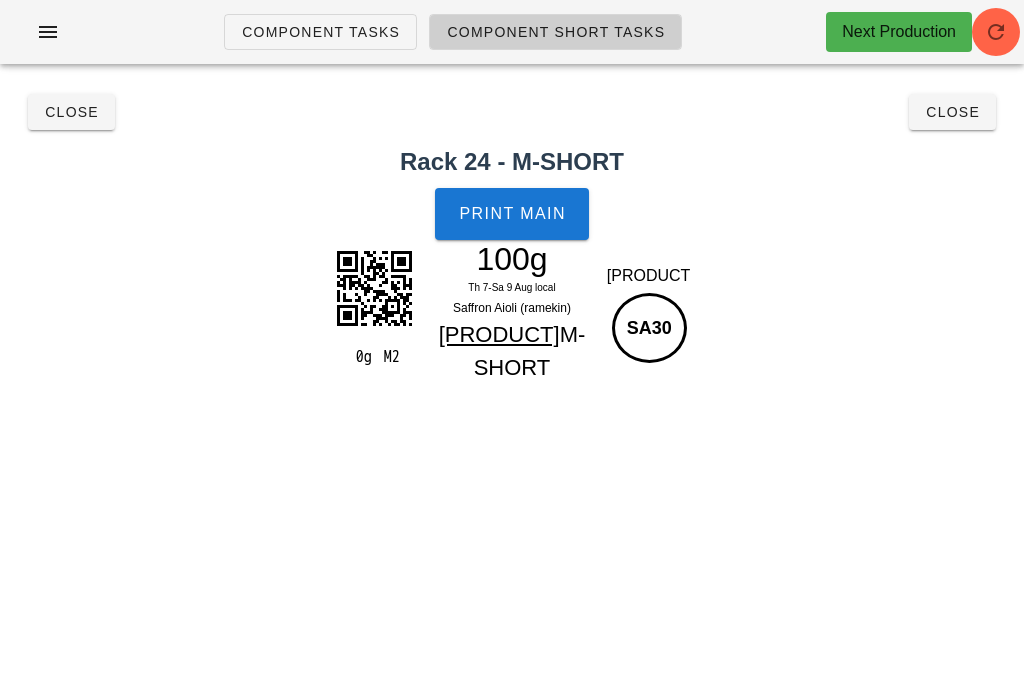 click on "Close" at bounding box center [952, 112] 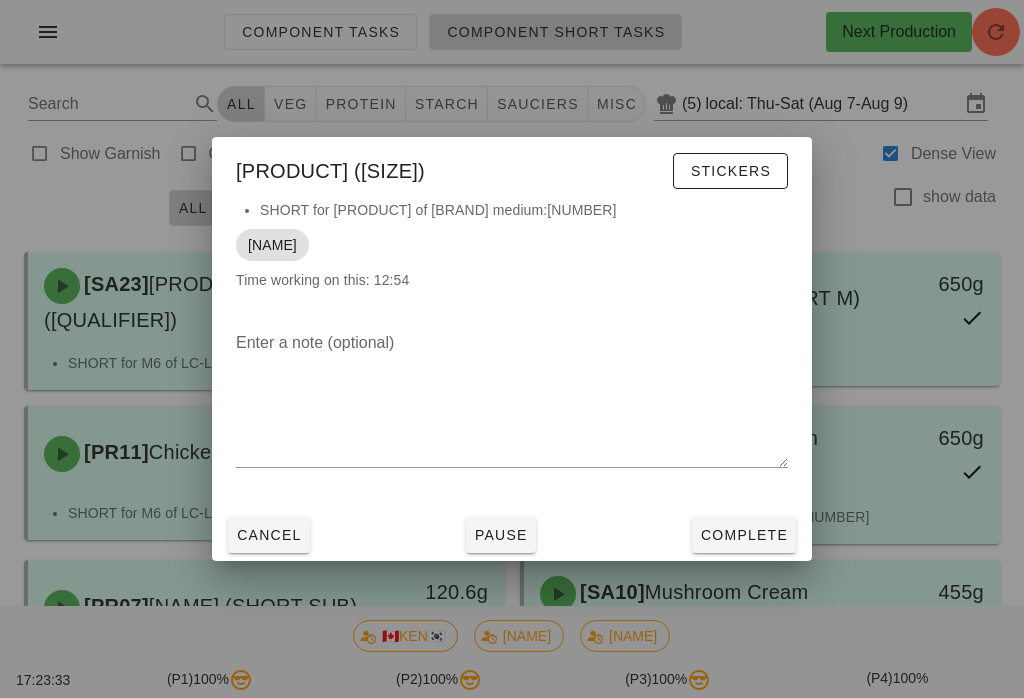 click on "Complete" at bounding box center (744, 535) 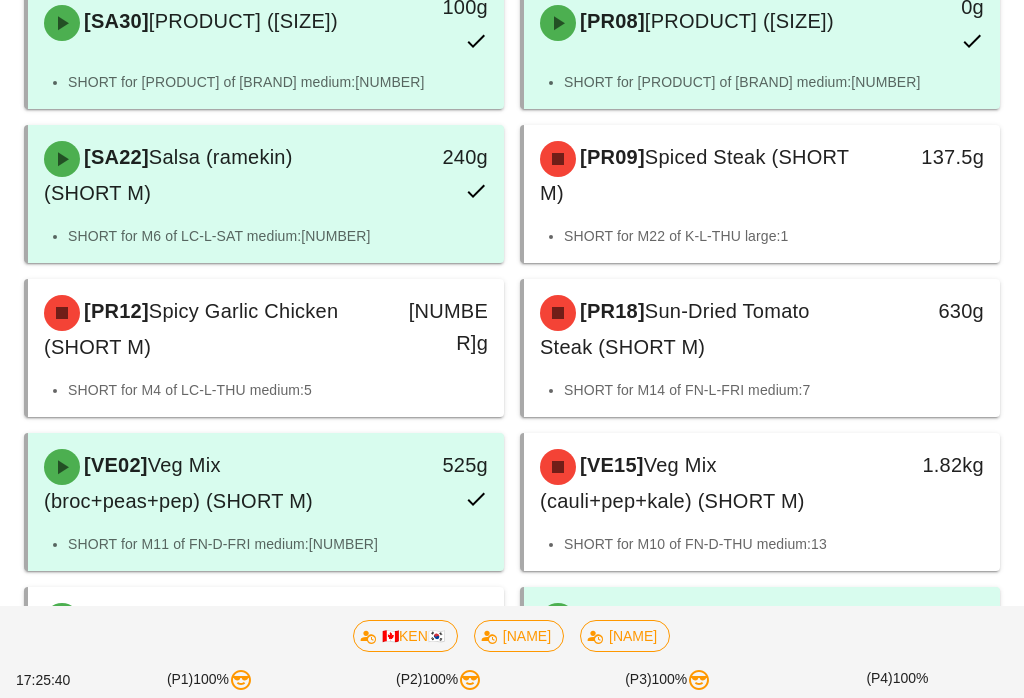 scroll, scrollTop: 892, scrollLeft: 0, axis: vertical 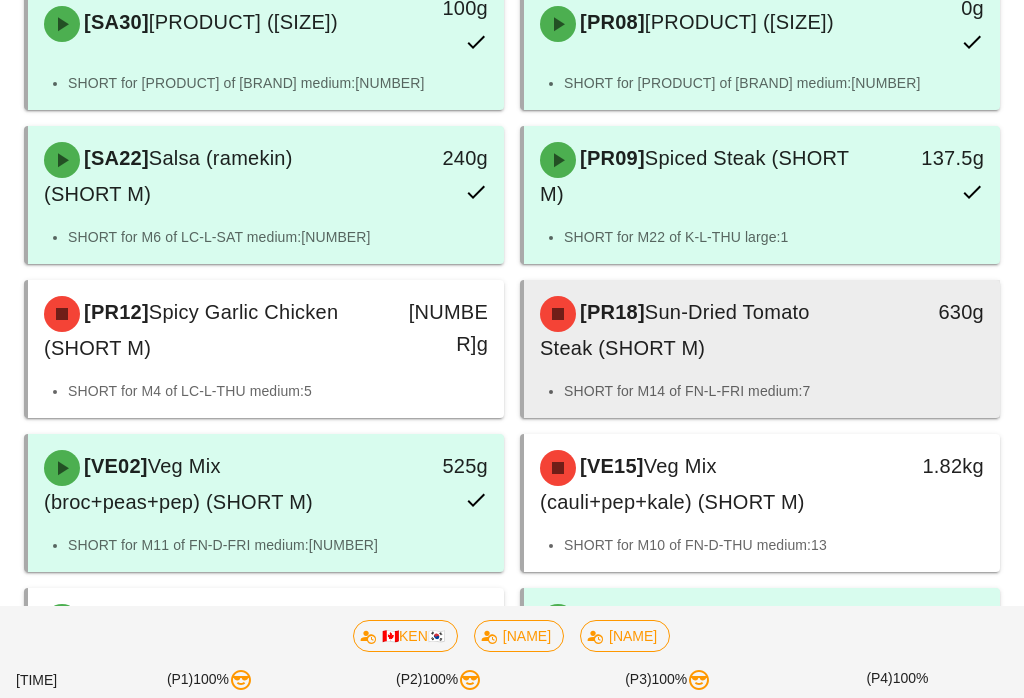 click on "SHORT for M14 of FN-L-FRI medium:7" at bounding box center [774, 391] 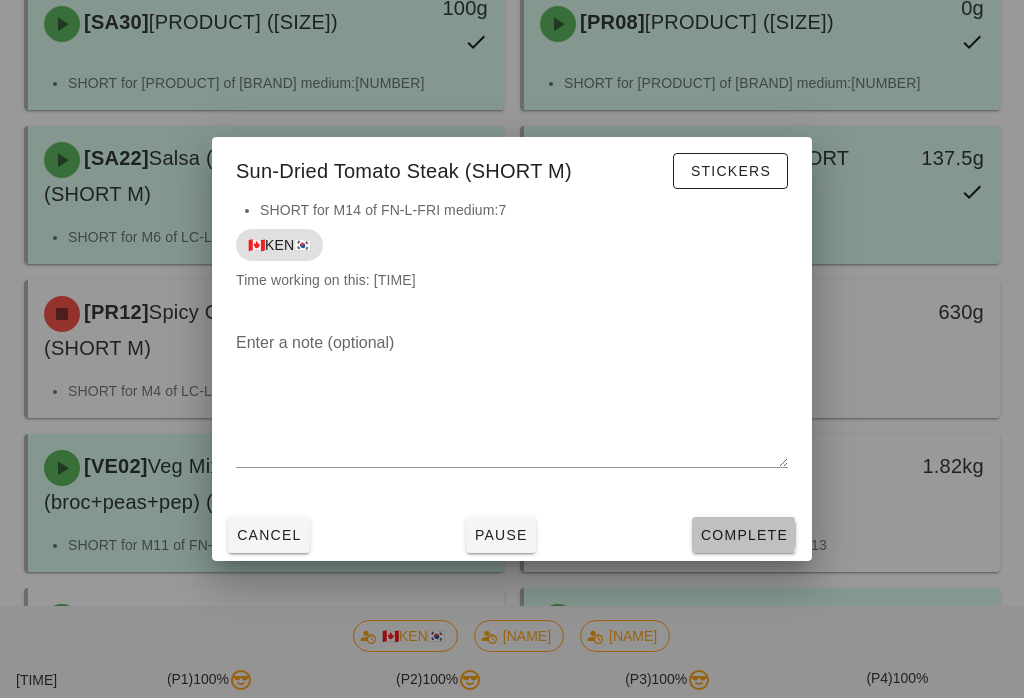 click on "Complete" at bounding box center (744, 535) 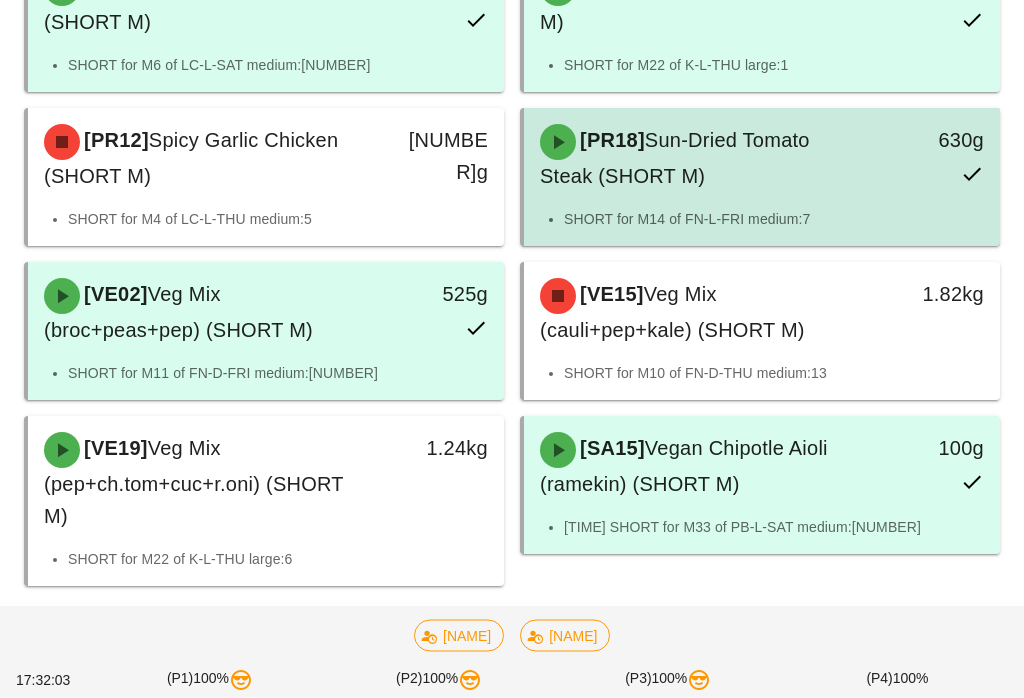 scroll, scrollTop: 1064, scrollLeft: 0, axis: vertical 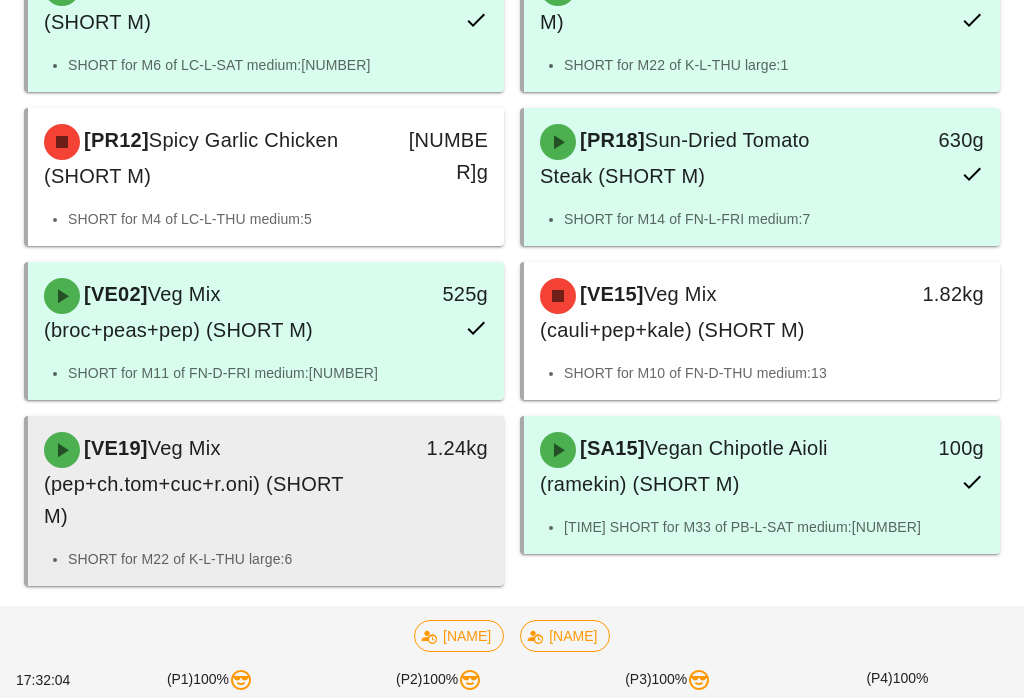click on "1.24kg" at bounding box center (441, 482) 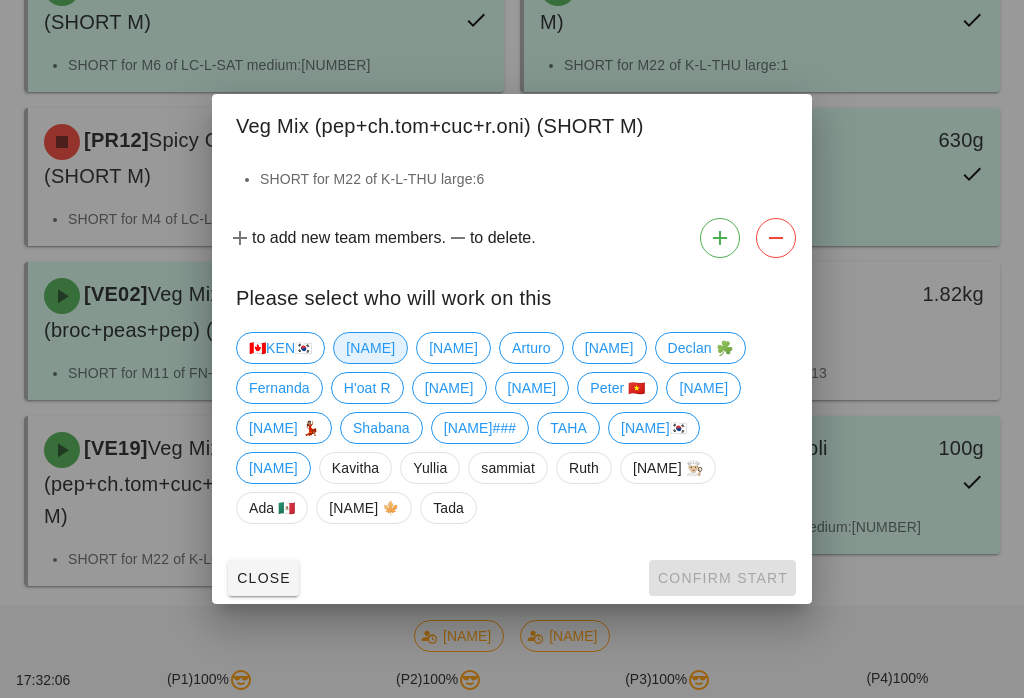 click on "[NAME]" at bounding box center [370, 348] 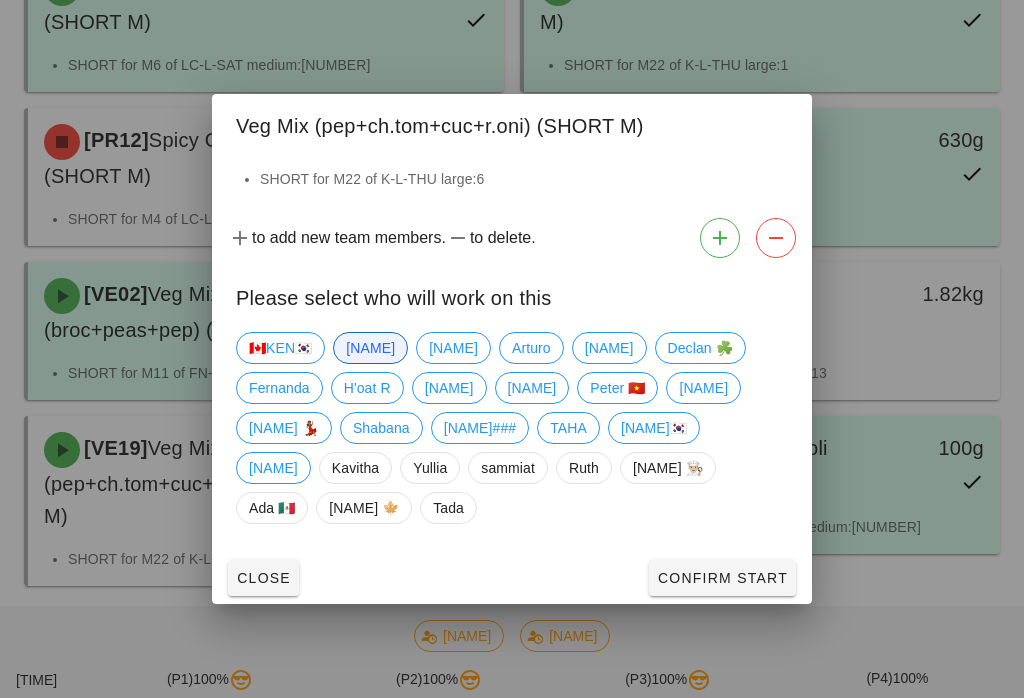 click on "Confirm Start" at bounding box center [722, 578] 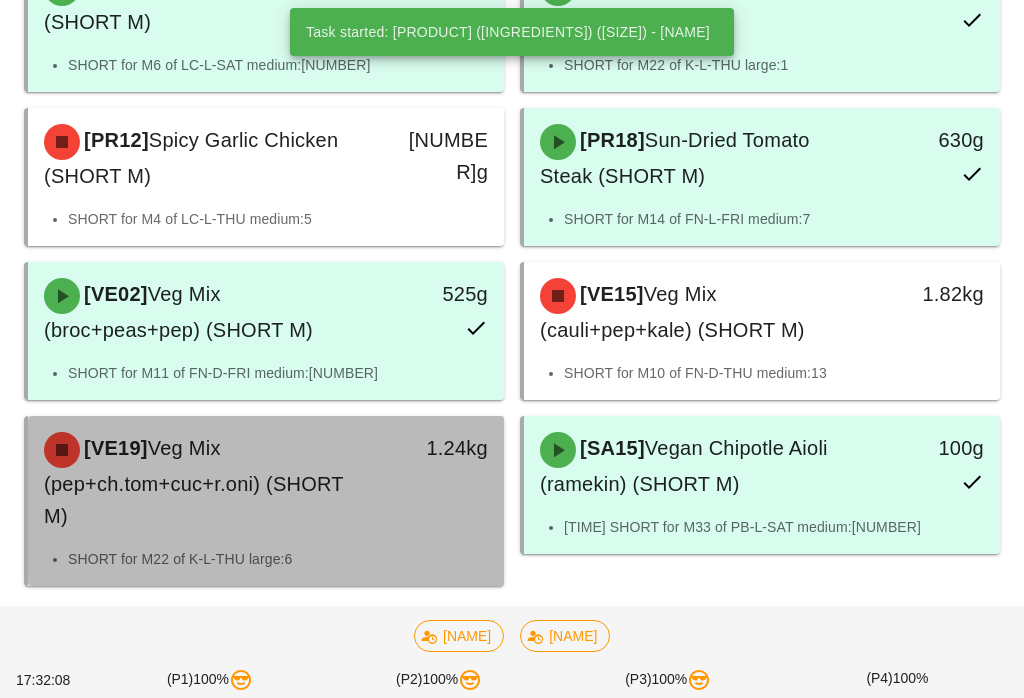 click on "[VE19]  Veg Mix (pep+ch.tom+cuc+r.oni) (SHORT M)" at bounding box center [207, 482] 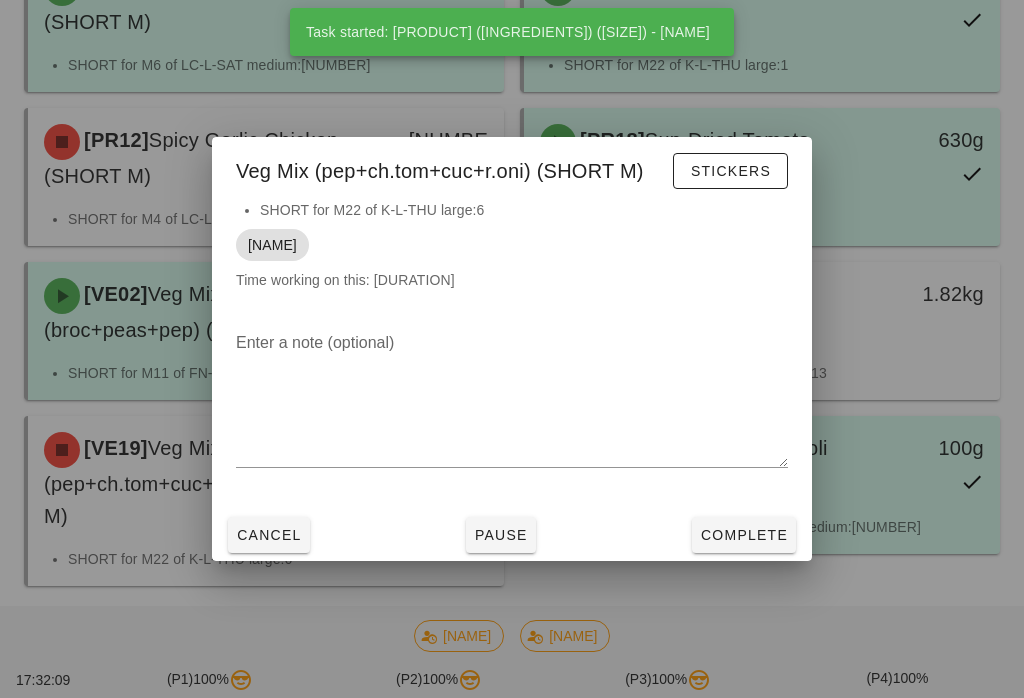 click on "Complete" at bounding box center (744, 535) 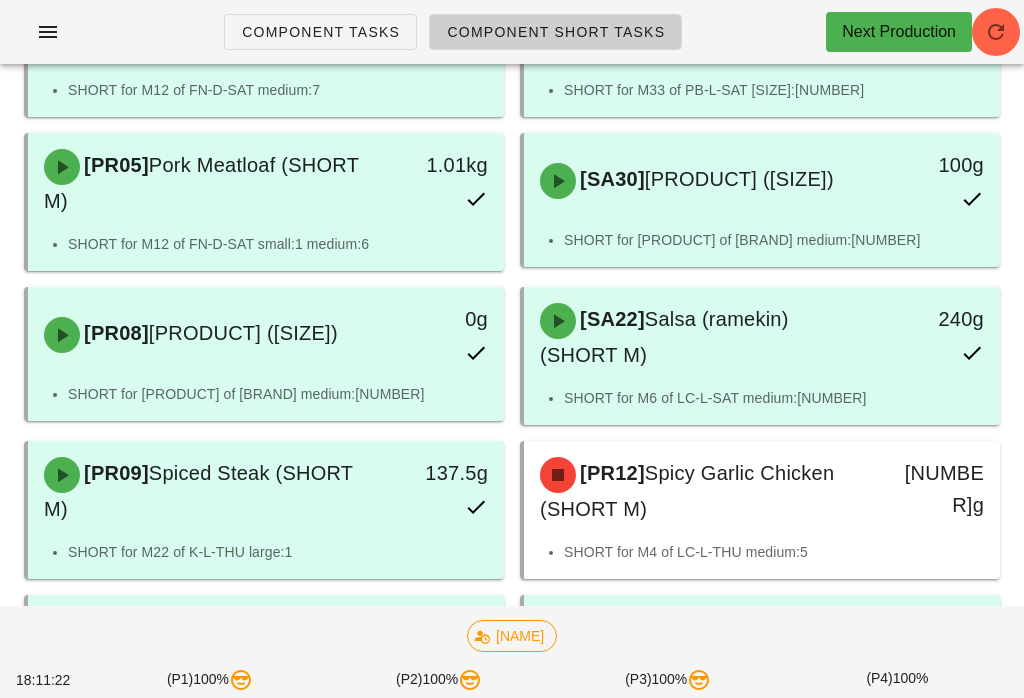 scroll, scrollTop: 734, scrollLeft: 0, axis: vertical 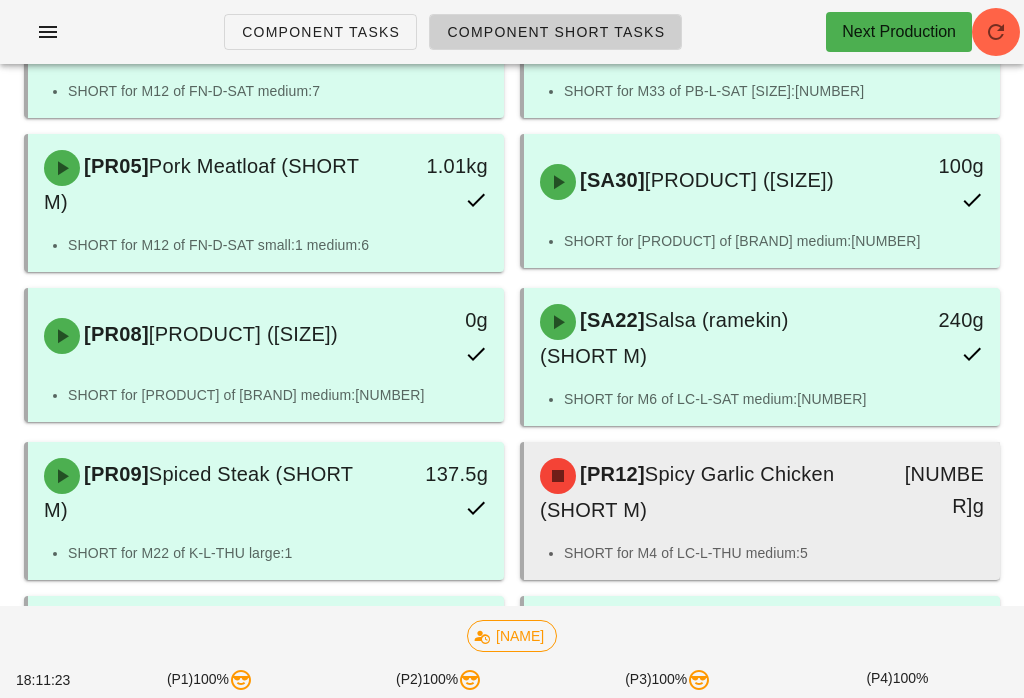 click on "SHORT for M4 of LC-L-THU medium:5" at bounding box center (774, 553) 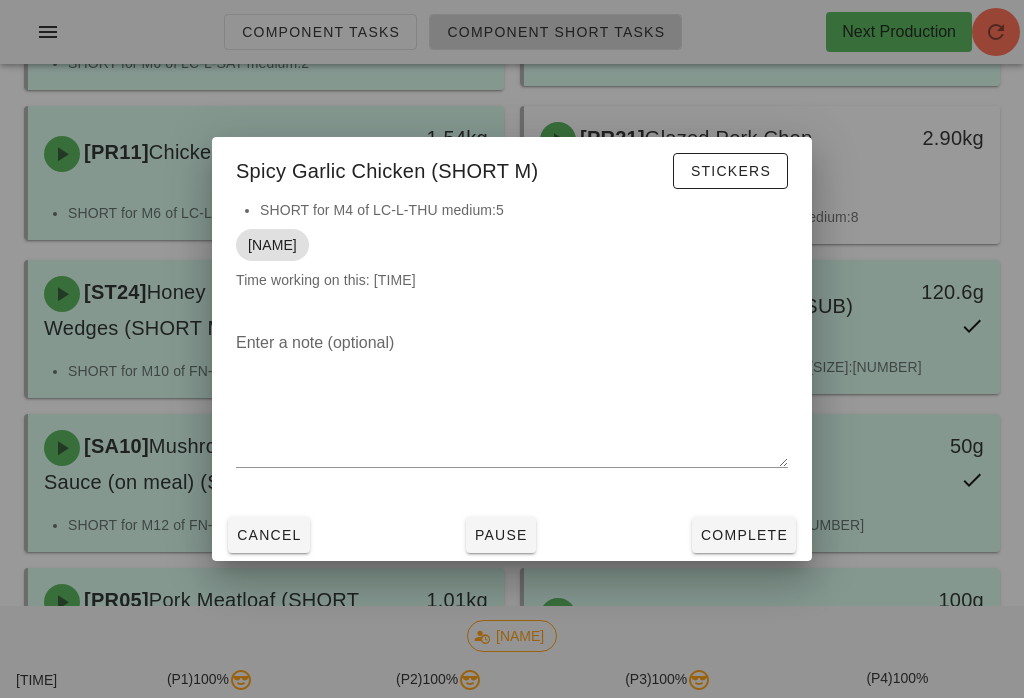 scroll, scrollTop: 294, scrollLeft: 0, axis: vertical 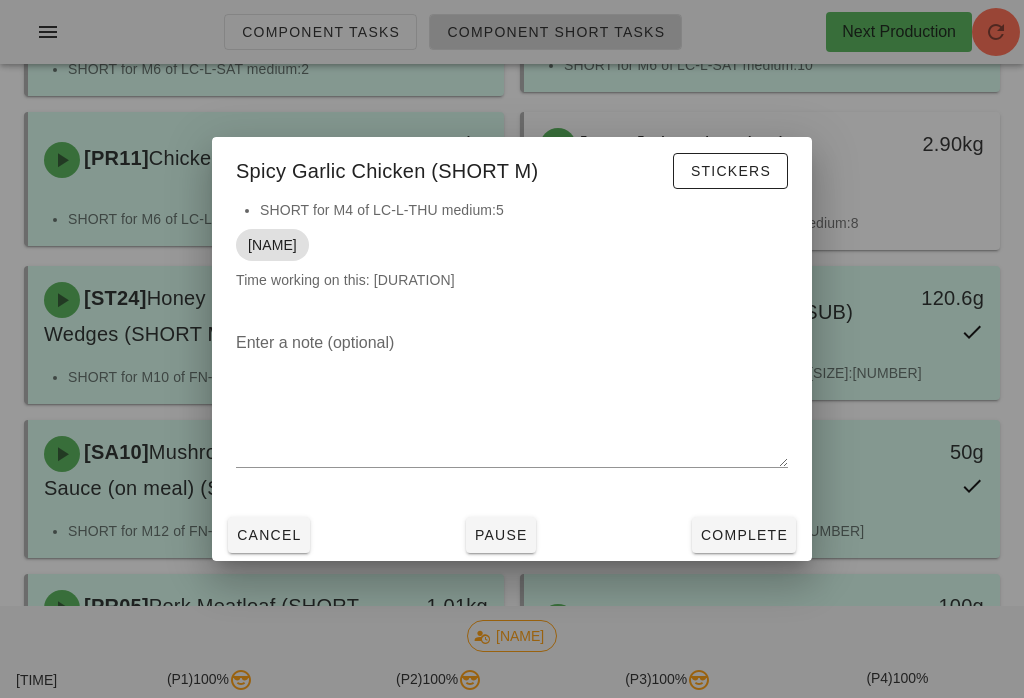 click at bounding box center [512, 349] 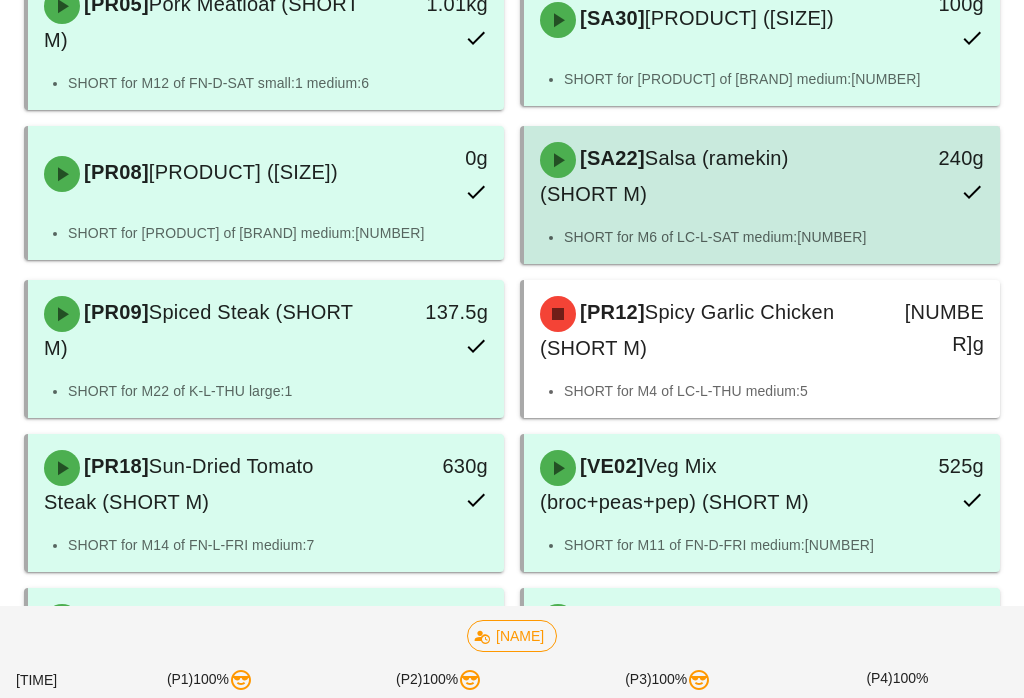 click on "SHORT for M6 of LC-L-SAT medium:[NUMBER]" at bounding box center [774, 237] 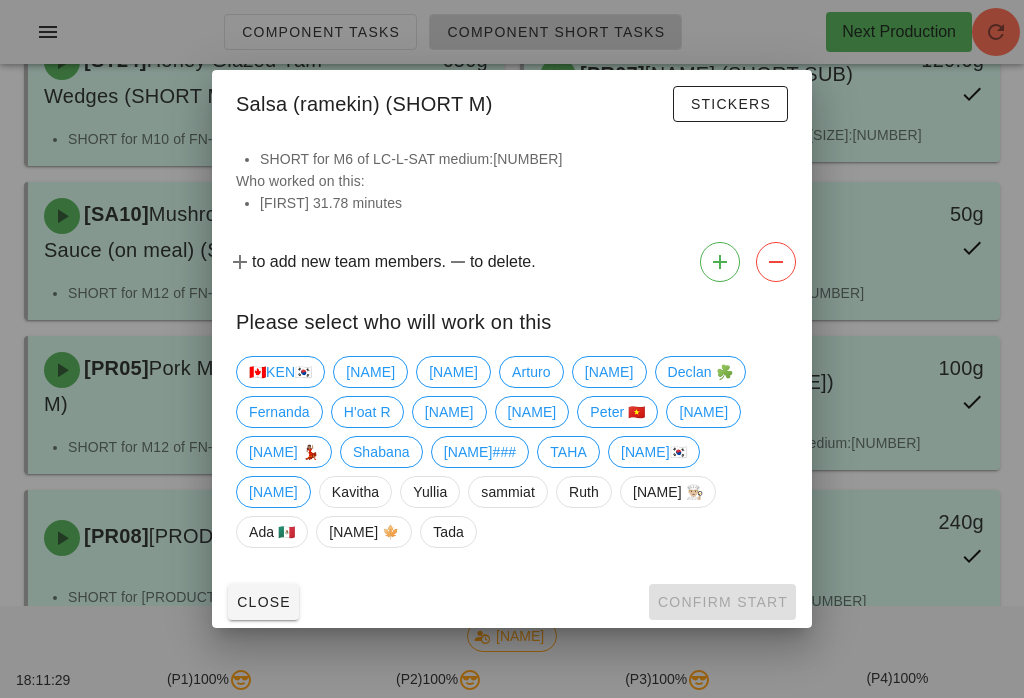 scroll, scrollTop: 306, scrollLeft: 0, axis: vertical 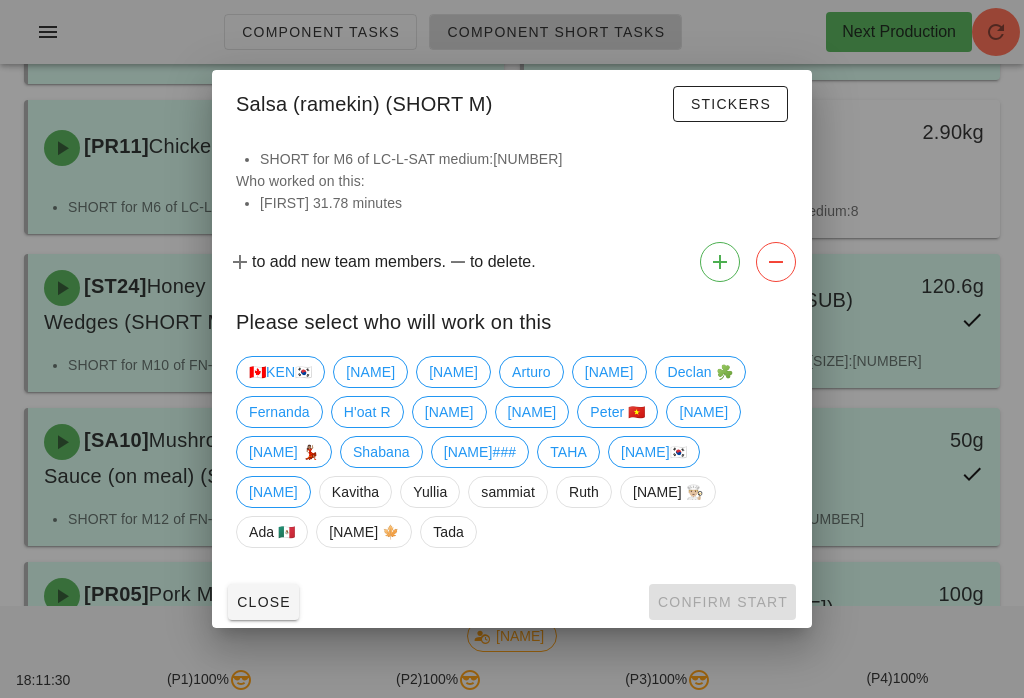 click at bounding box center (512, 349) 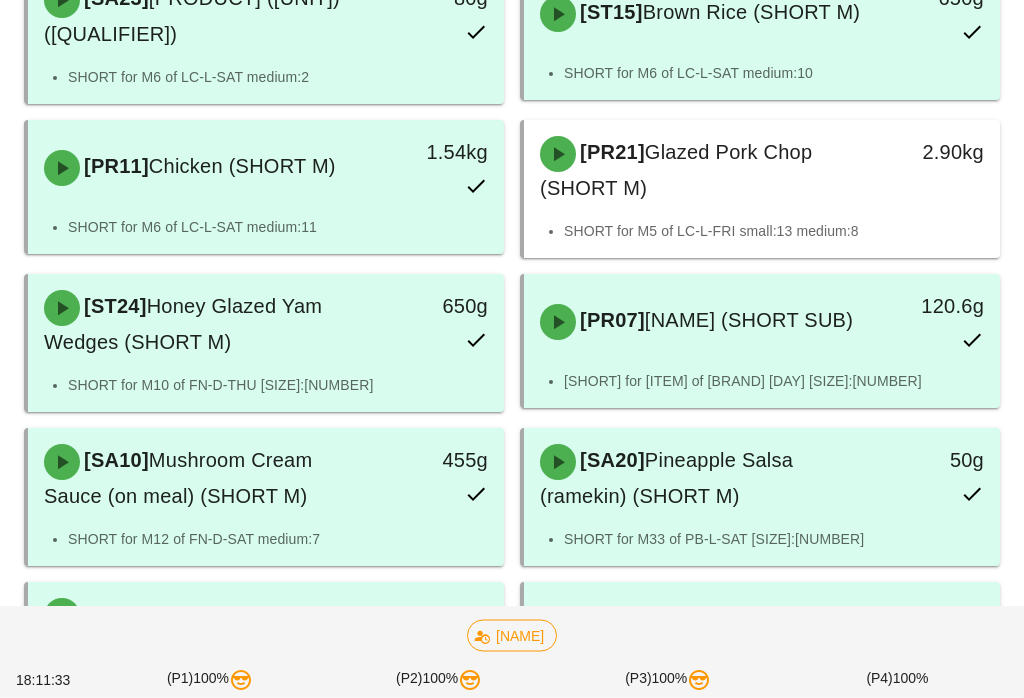 scroll, scrollTop: 285, scrollLeft: 0, axis: vertical 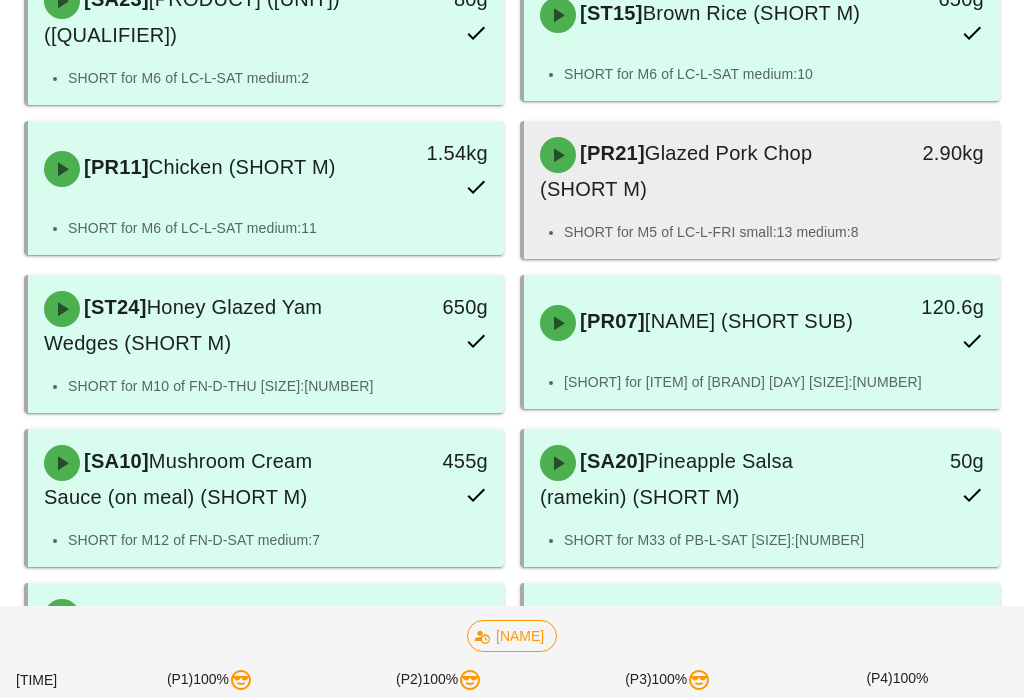 click on "SHORT for M5 of LC-L-FRI small:13 medium:8" at bounding box center [774, 232] 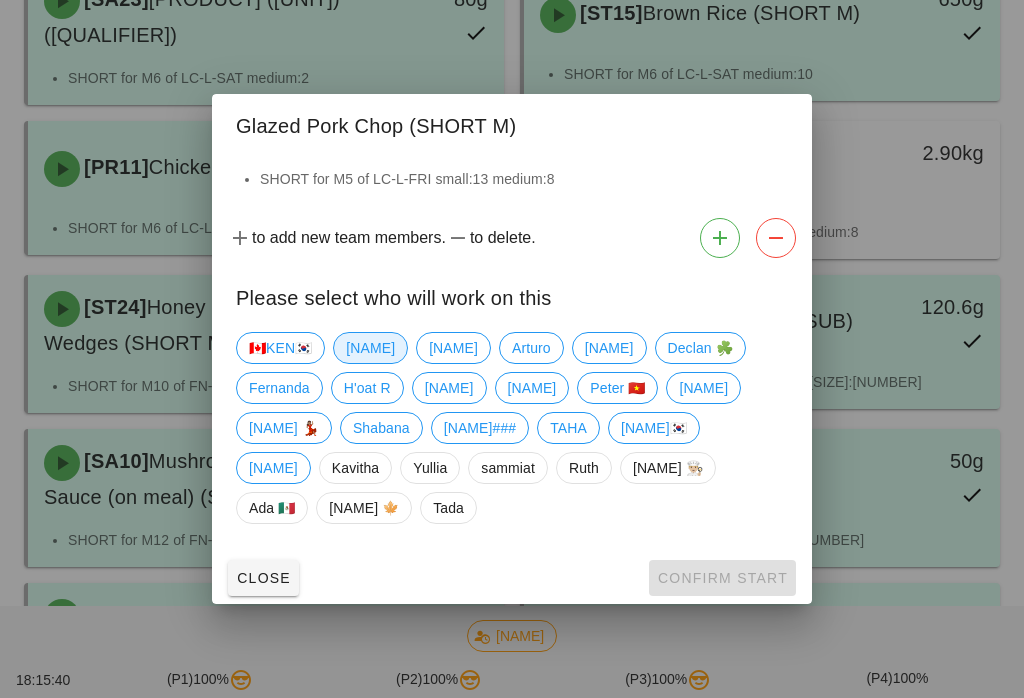 click on "[NAME]" at bounding box center [370, 348] 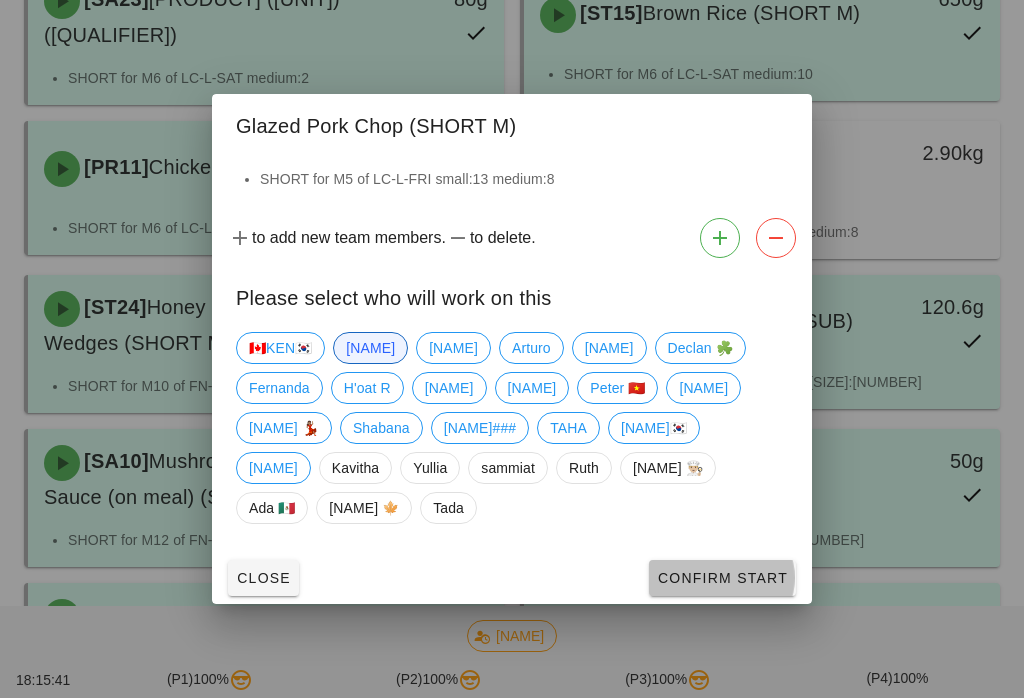 click on "Confirm Start" at bounding box center (722, 578) 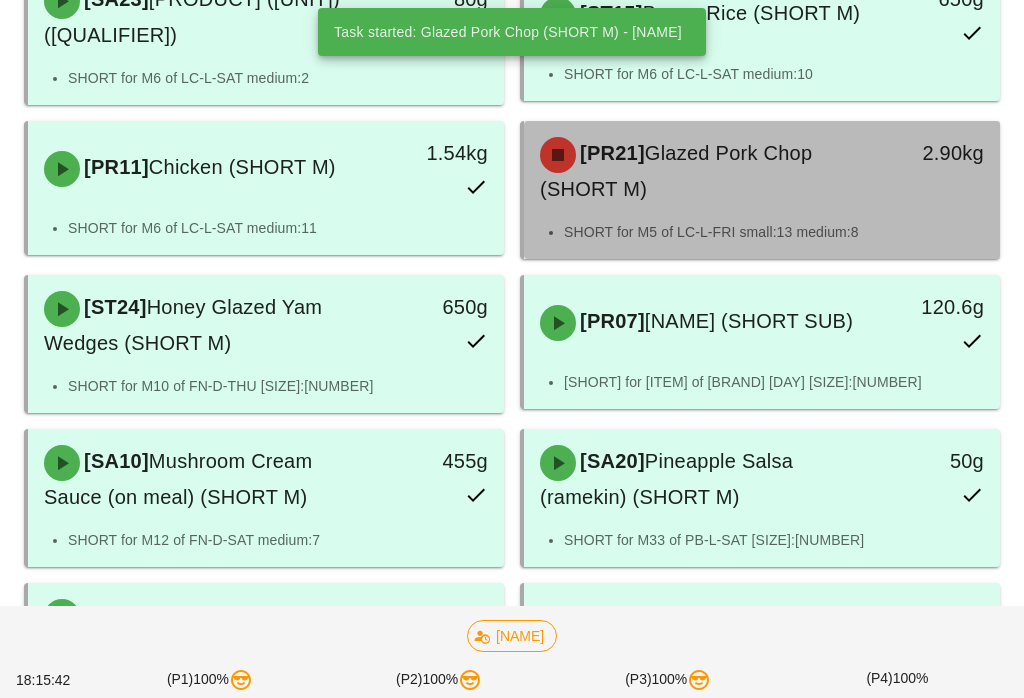 click on "2.90kg" at bounding box center [937, 171] 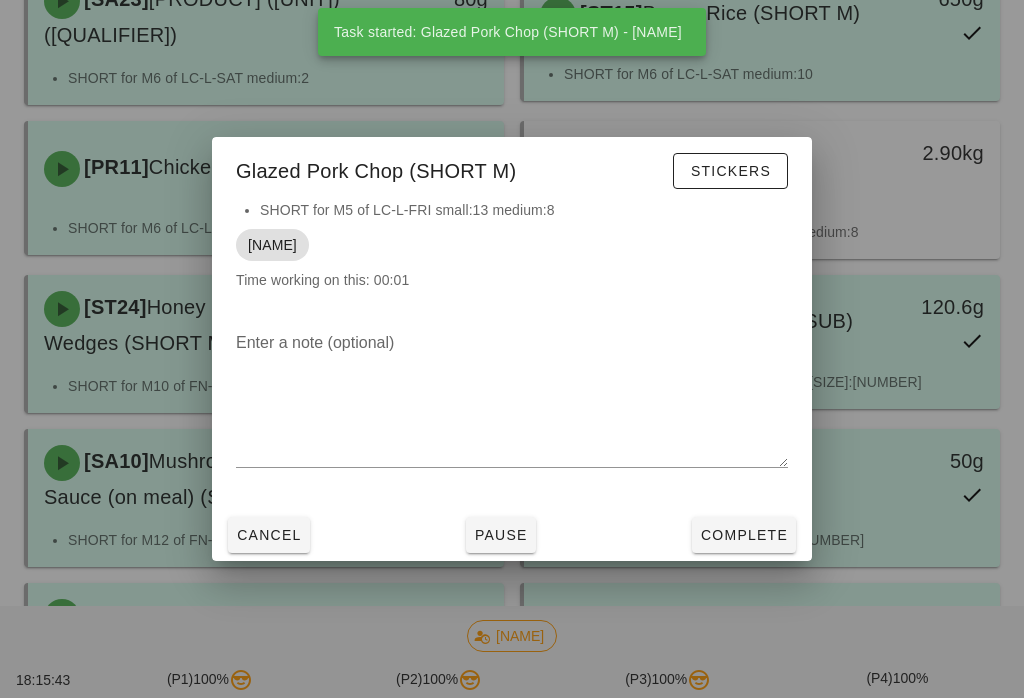 click on "Complete" at bounding box center [744, 535] 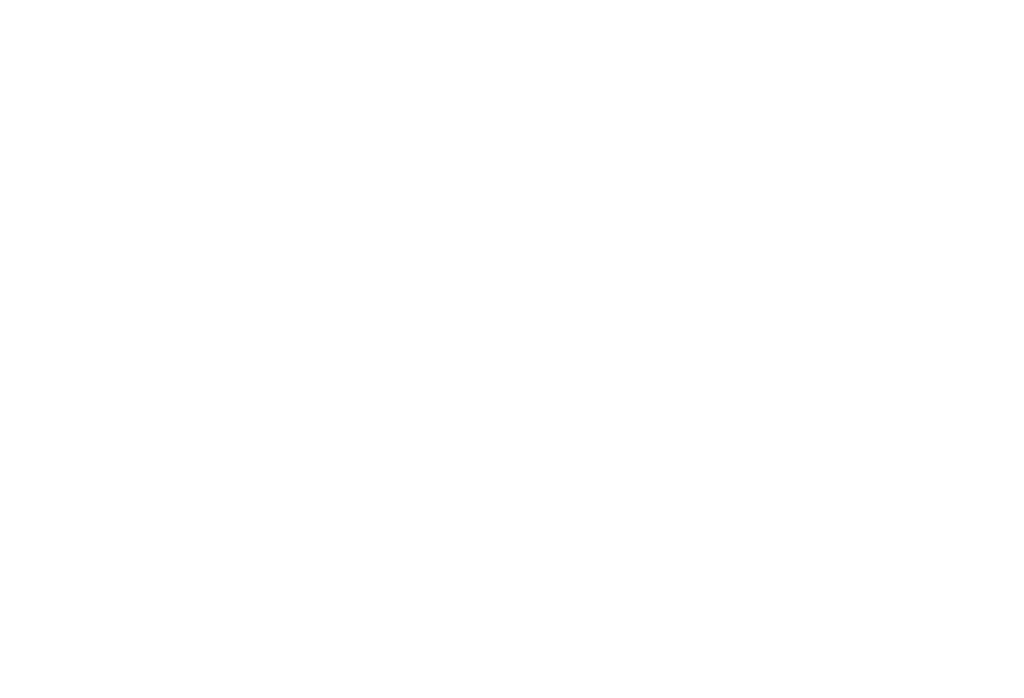 scroll, scrollTop: 1223, scrollLeft: 0, axis: vertical 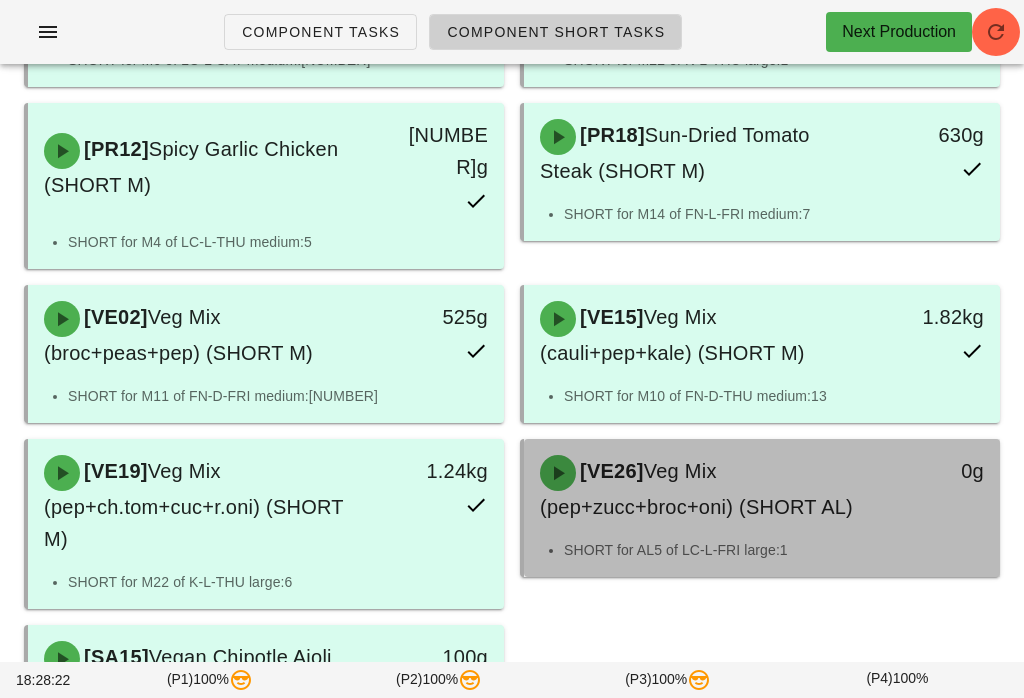 click on "[VE26]  Veg Mix (pep+zucc+broc+oni) (SHORT AL)" at bounding box center [703, 489] 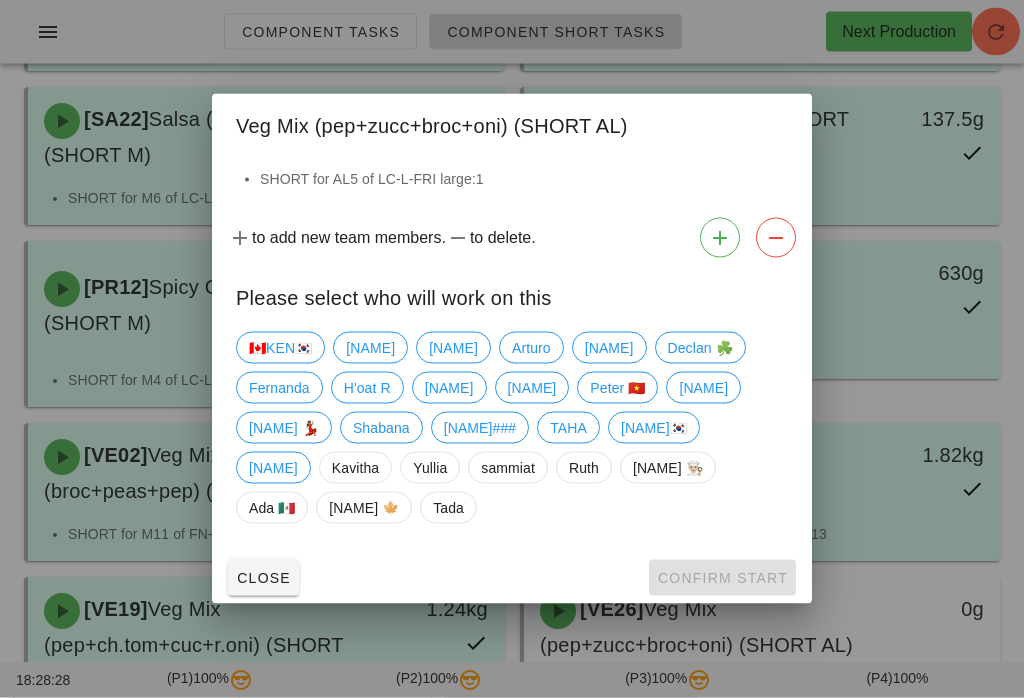 scroll, scrollTop: 1085, scrollLeft: 0, axis: vertical 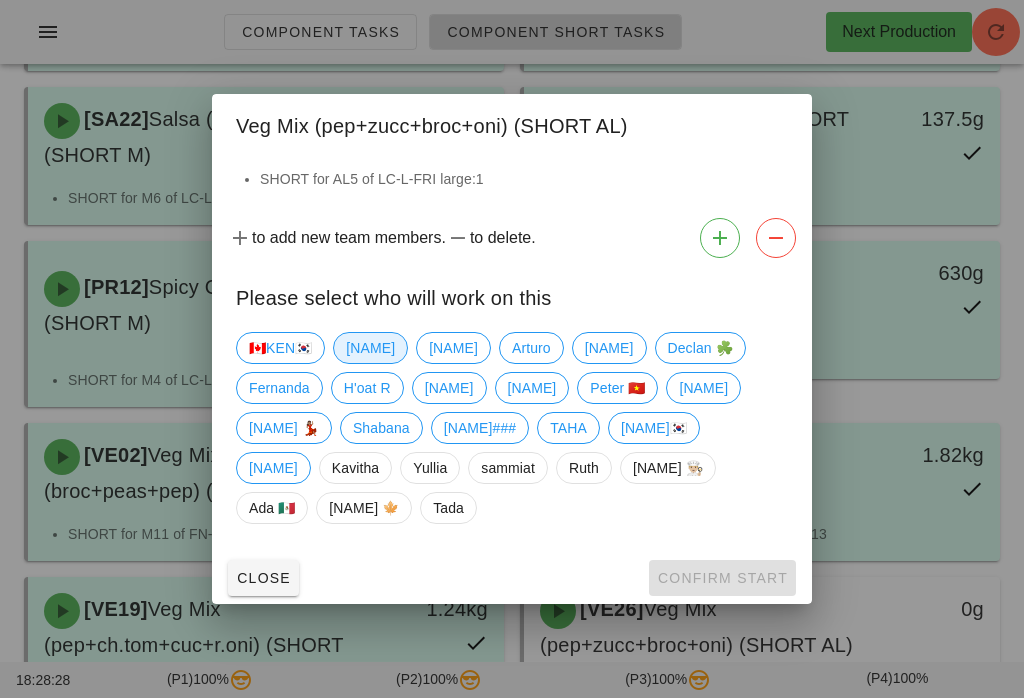 click on "[NAME]" at bounding box center (370, 348) 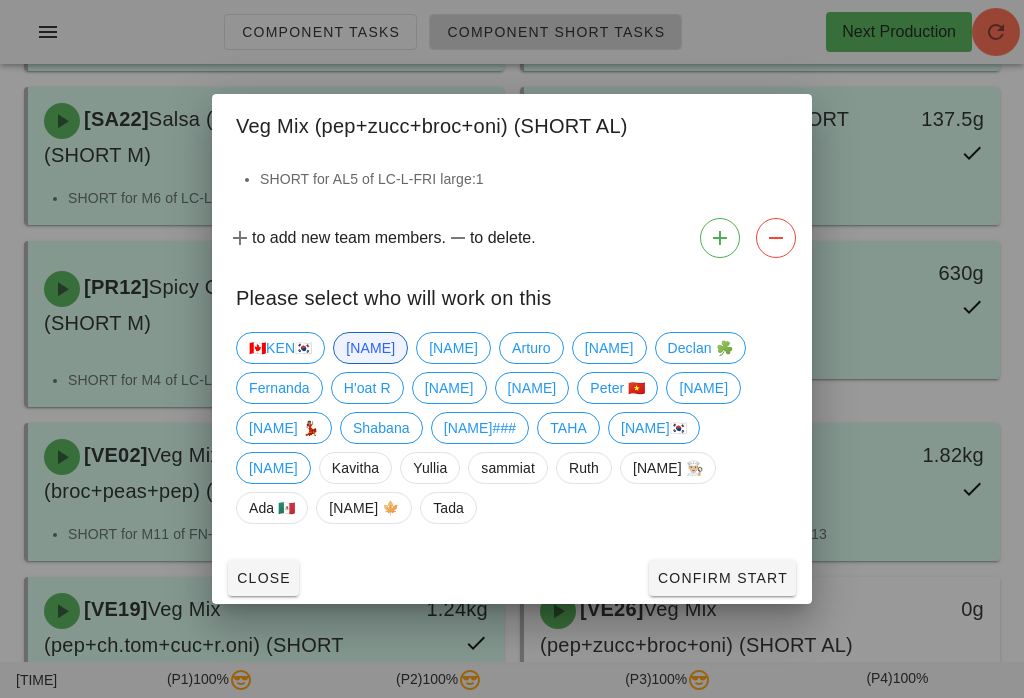 scroll, scrollTop: 1078, scrollLeft: 0, axis: vertical 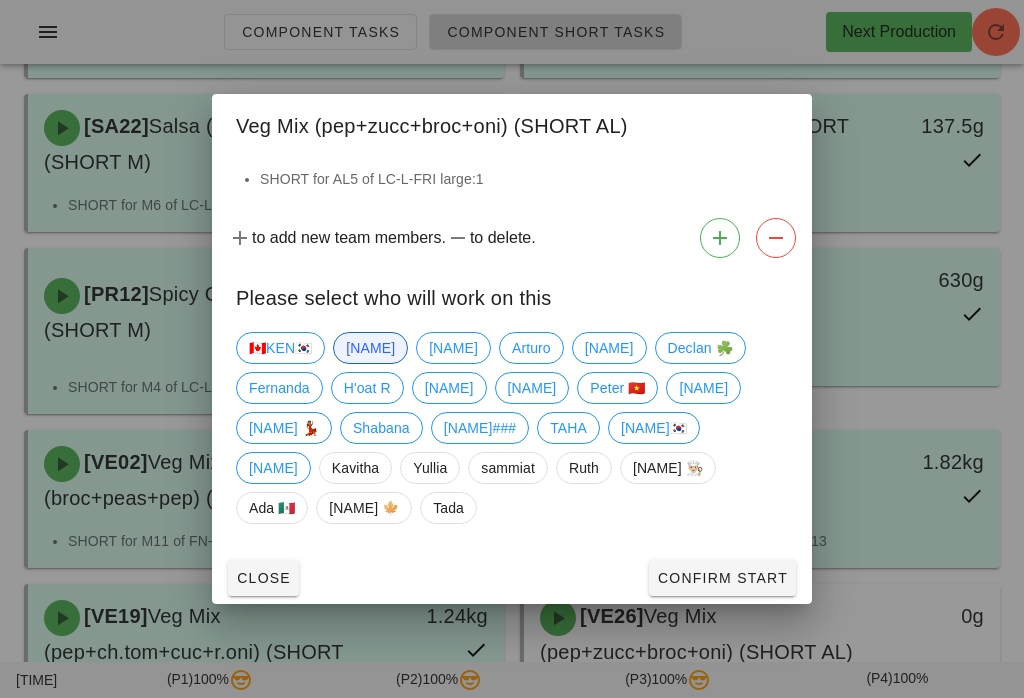 click on "Confirm Start" at bounding box center (722, 578) 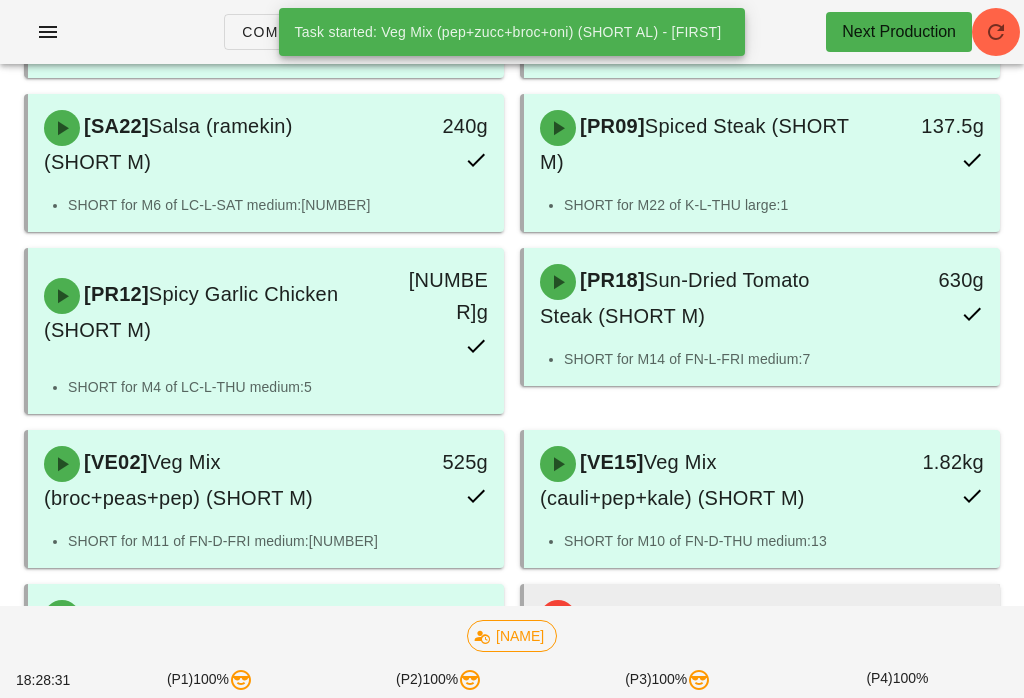 click on "Veg Mix (pep+zucc+broc+oni) (SHORT AL)" at bounding box center (696, 634) 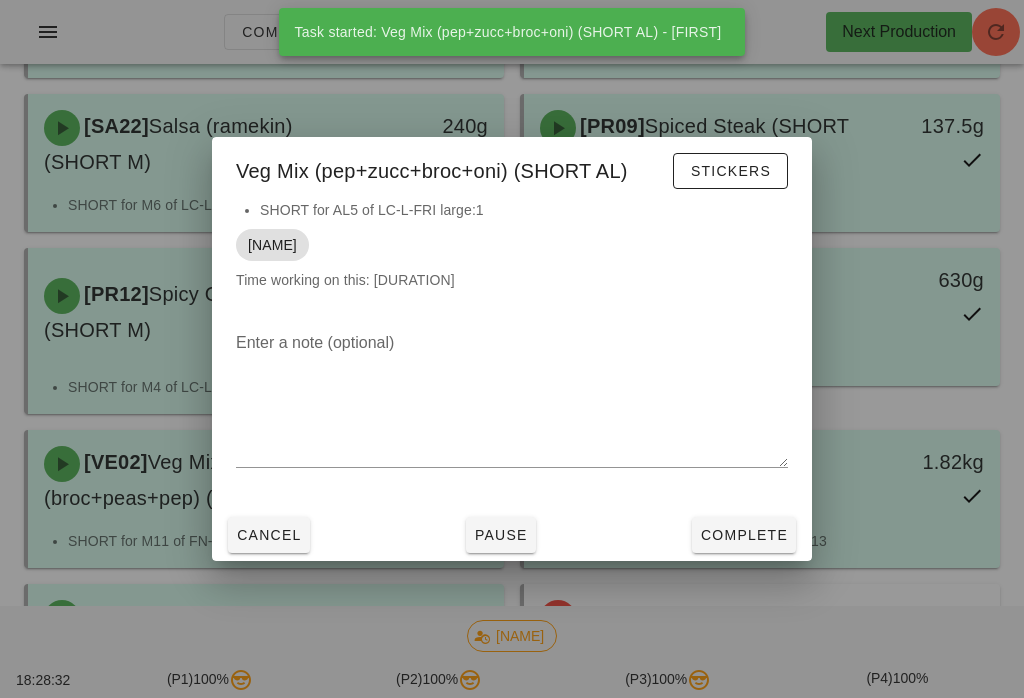 click on "Complete" at bounding box center (744, 535) 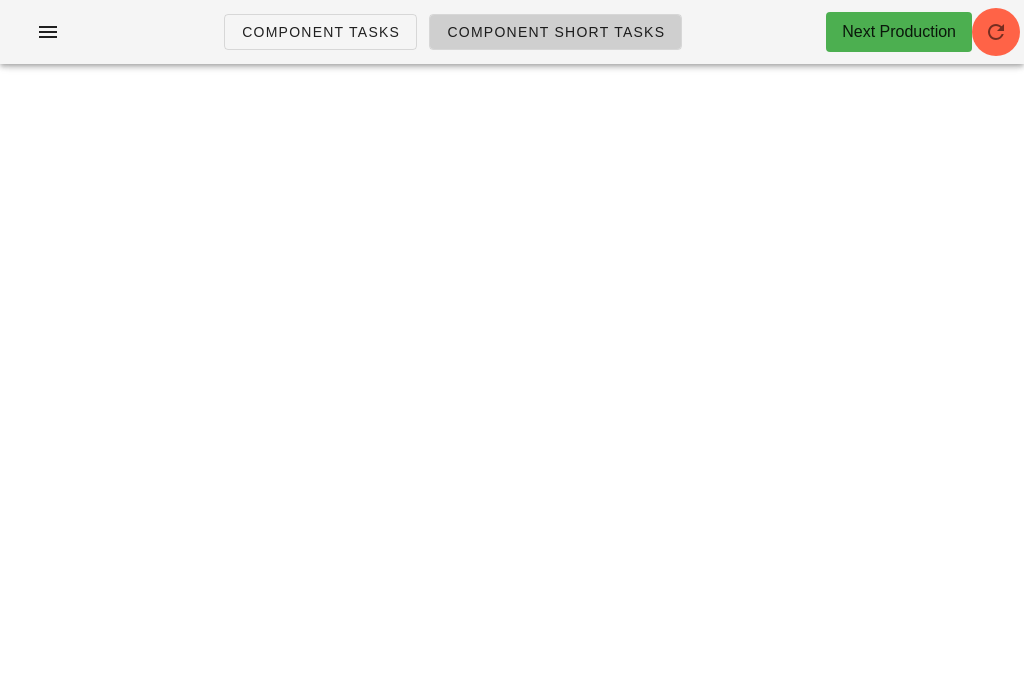 scroll, scrollTop: 0, scrollLeft: 0, axis: both 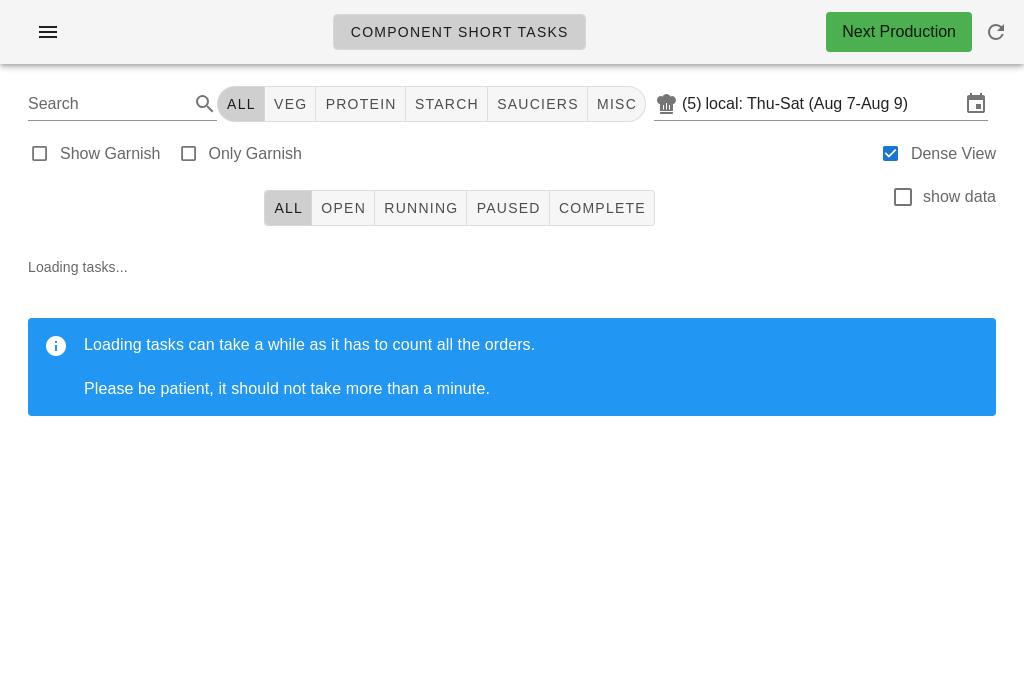 click at bounding box center (996, 32) 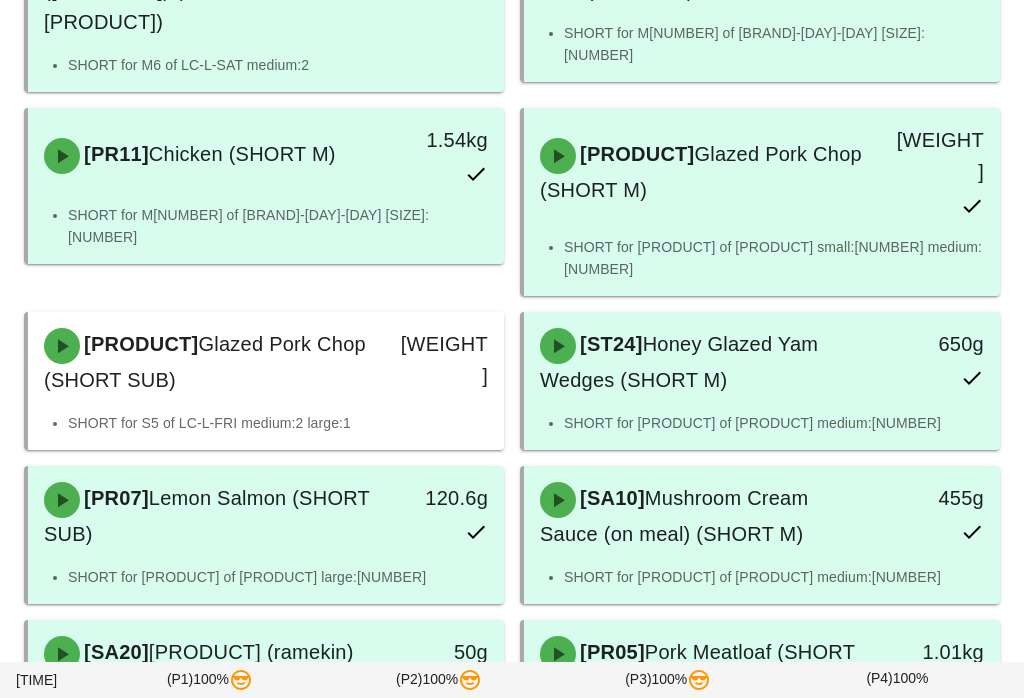 scroll, scrollTop: 327, scrollLeft: 0, axis: vertical 